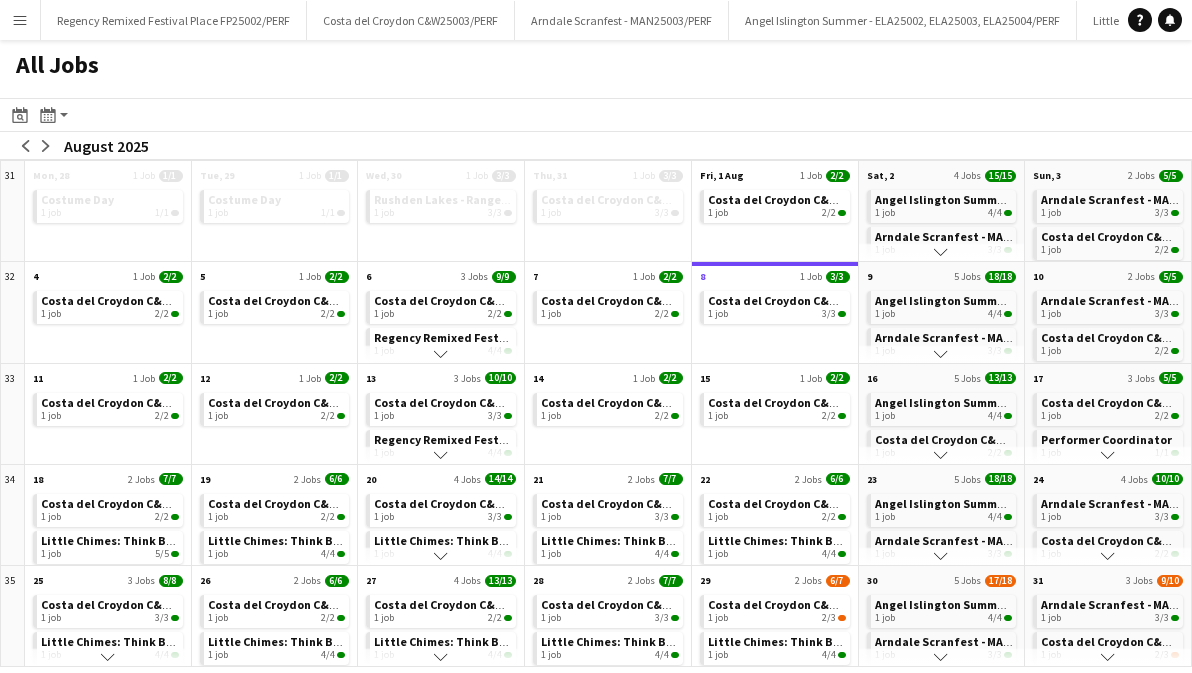 click on "Menu" at bounding box center [20, 20] 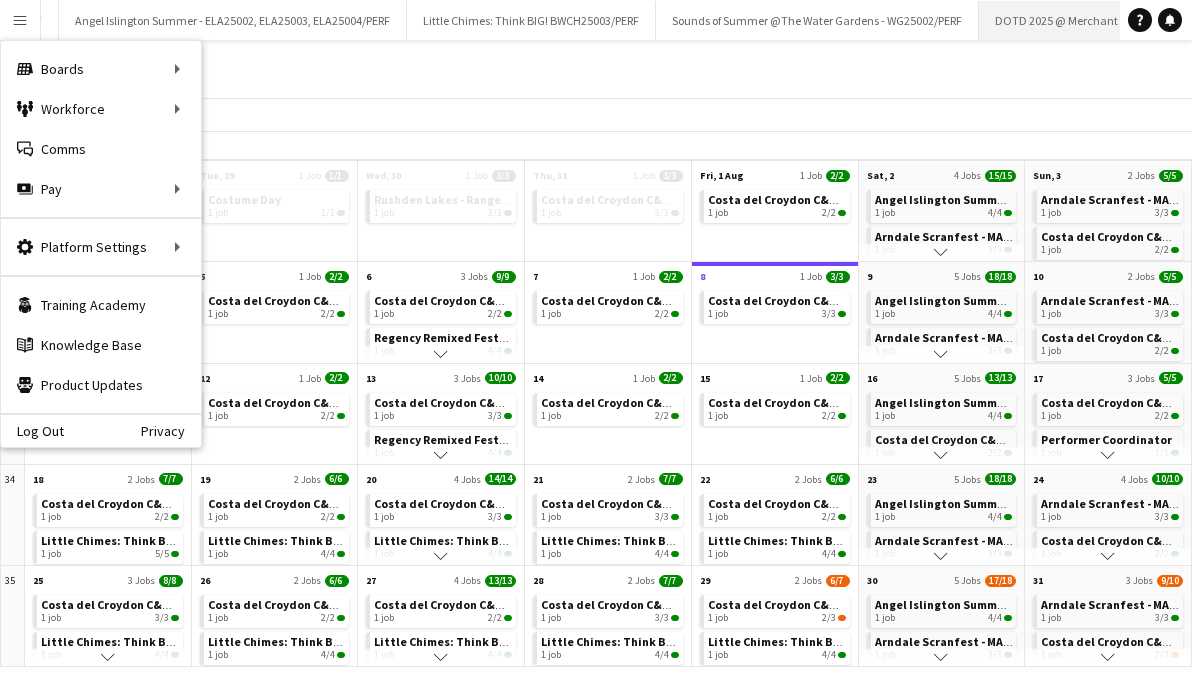 scroll, scrollTop: 0, scrollLeft: 0, axis: both 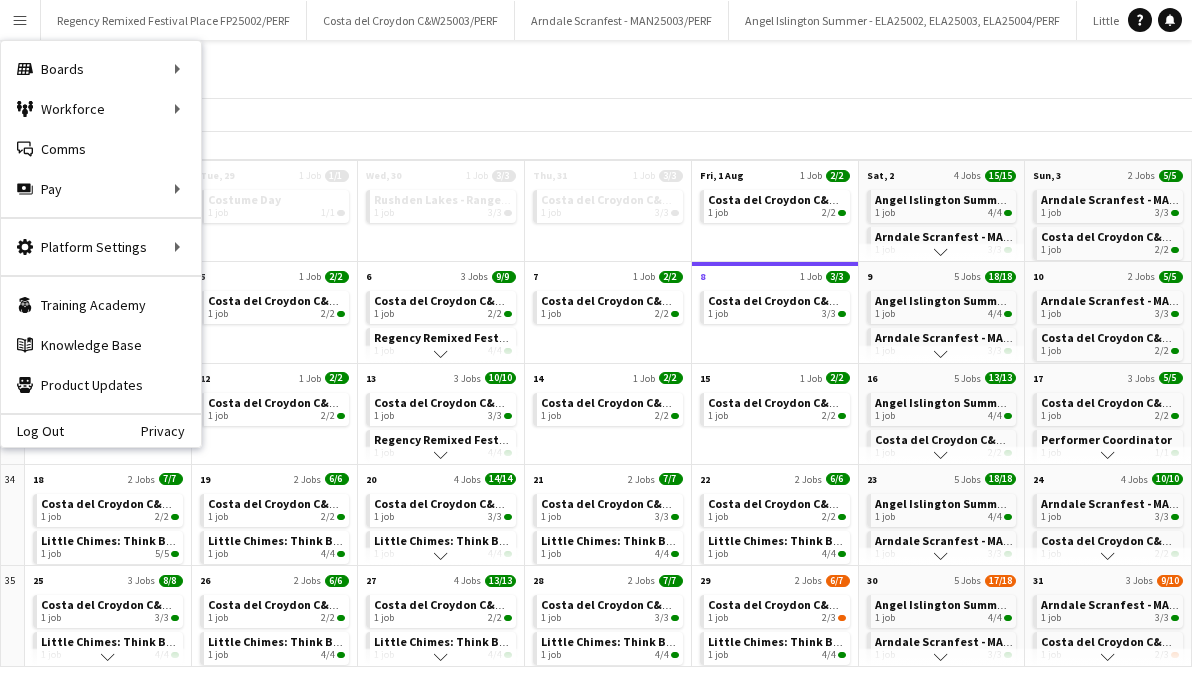 click on "All Jobs" 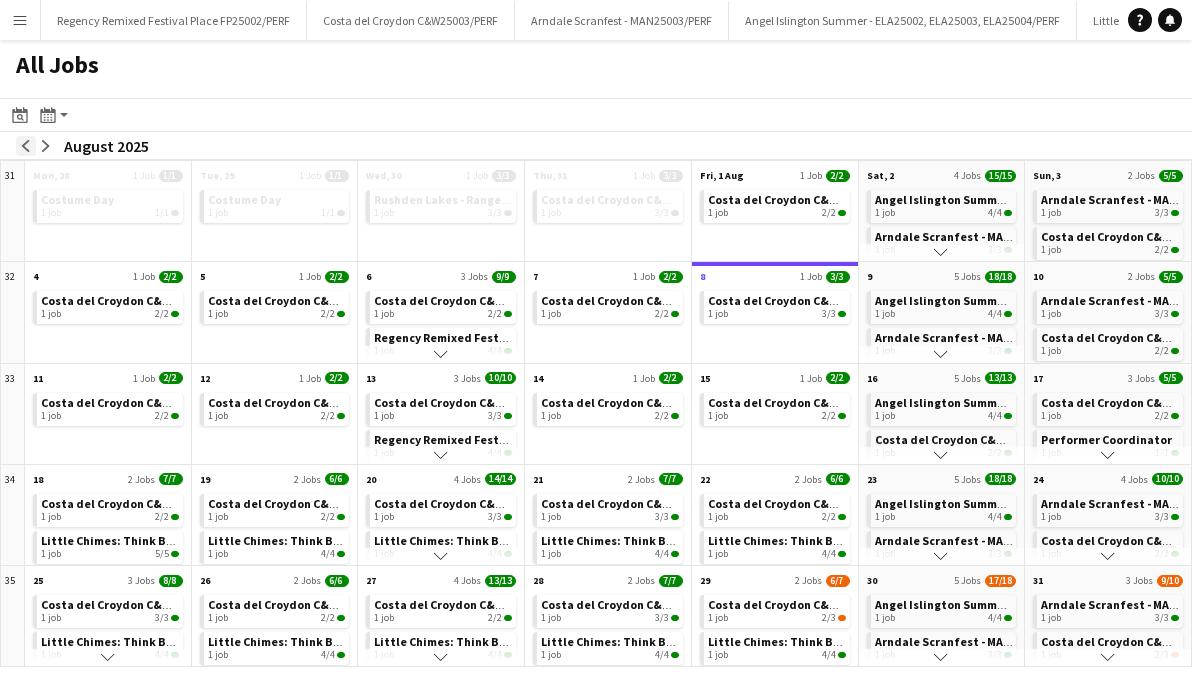 click on "arrow-left" 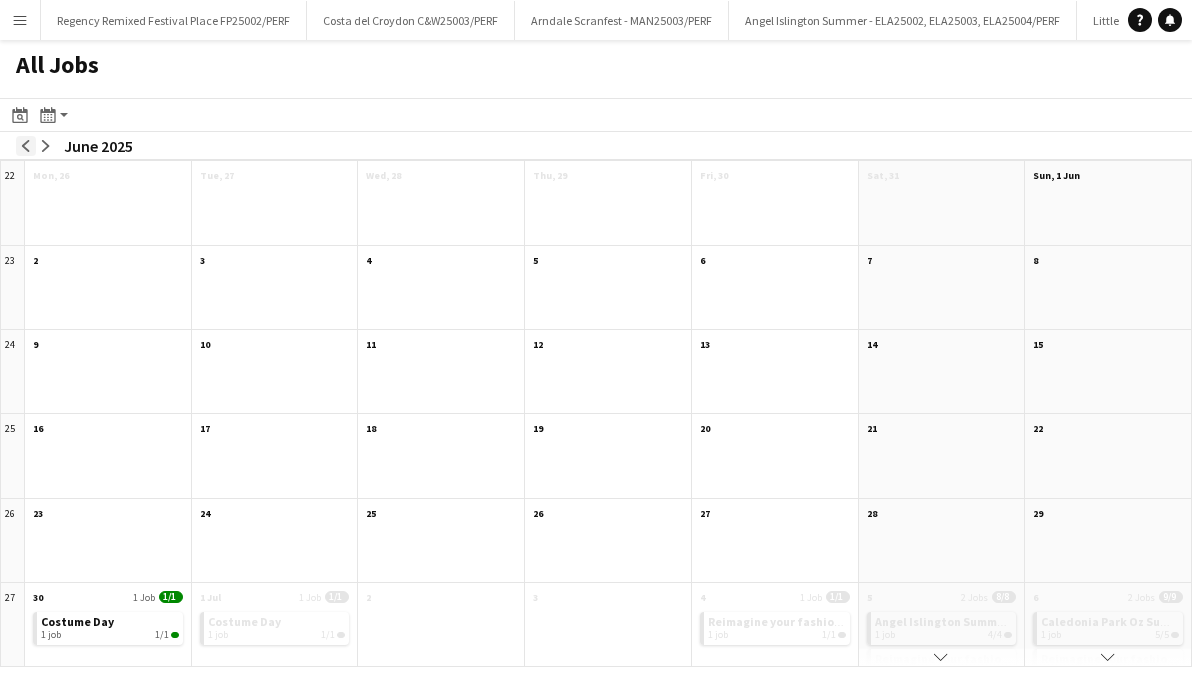 click on "arrow-left" 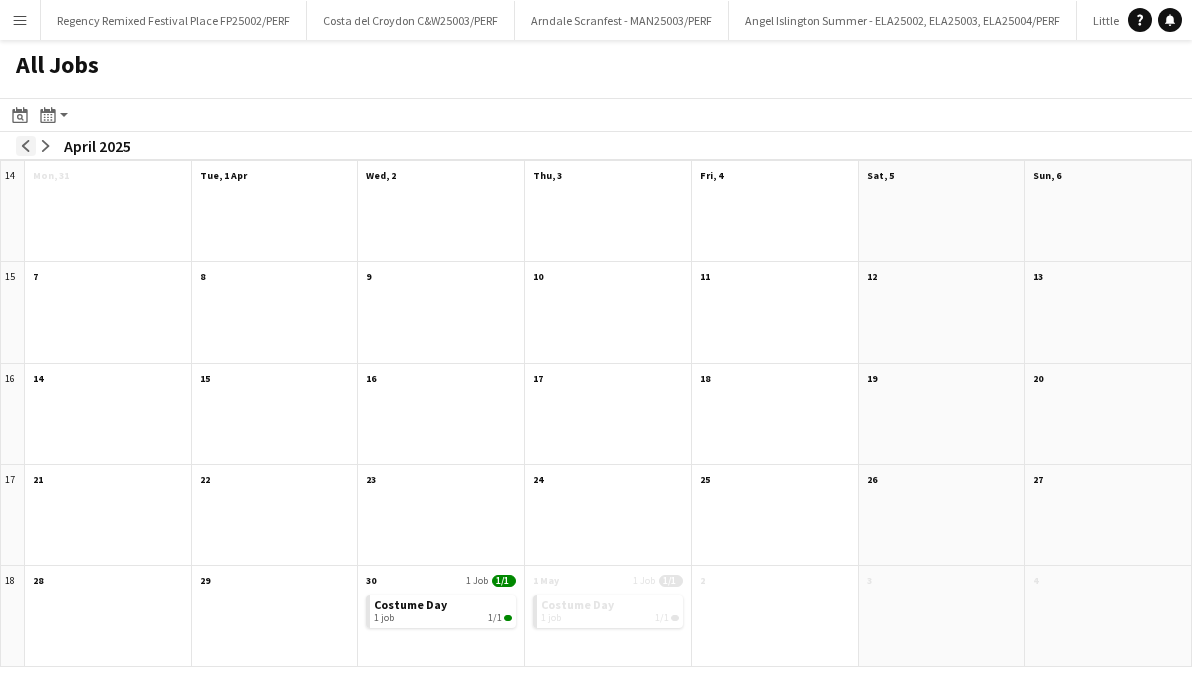 click on "arrow-left" 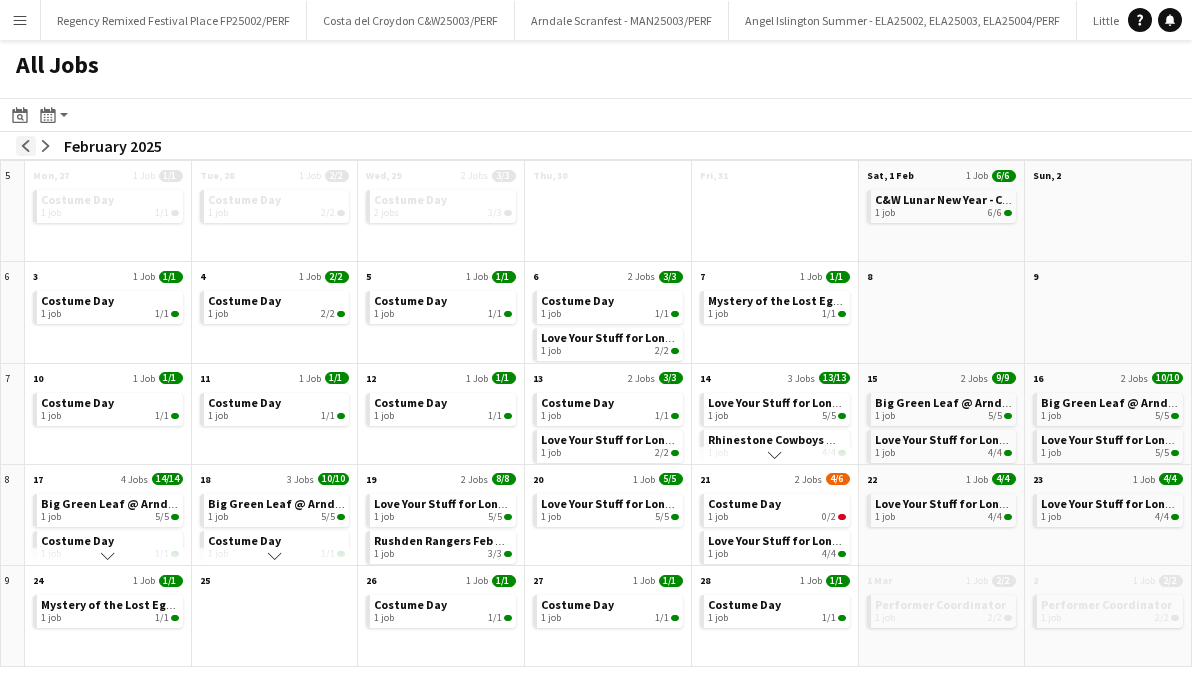 click on "arrow-left" 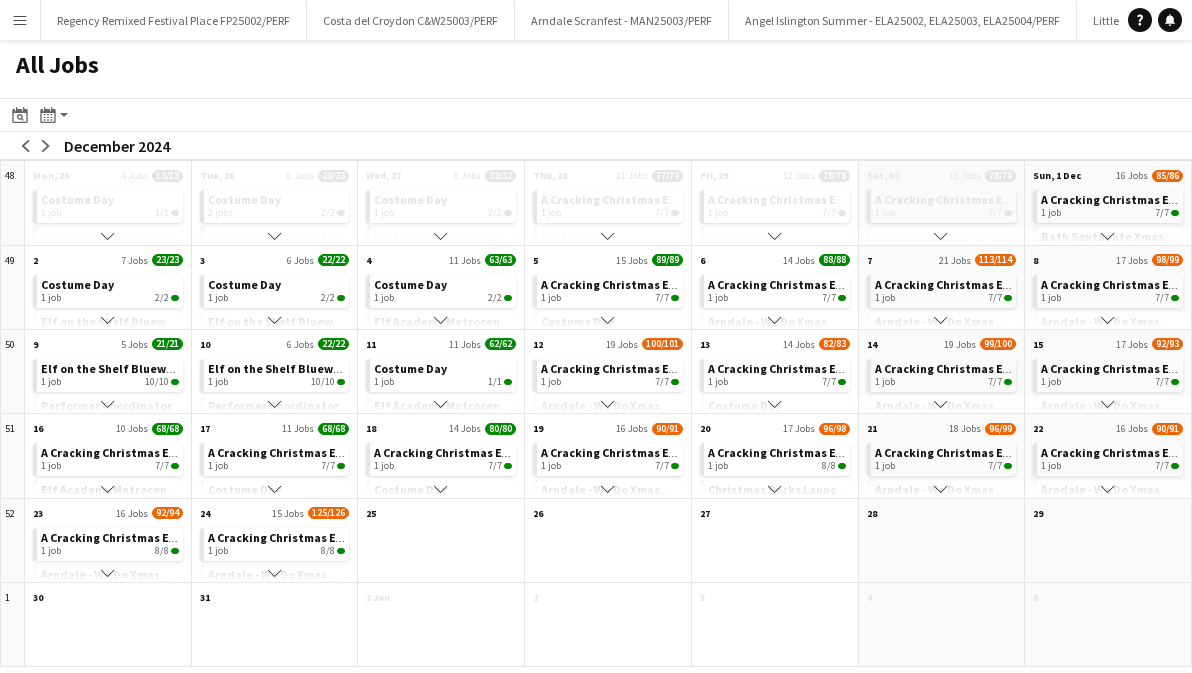 click on "Scroll down" 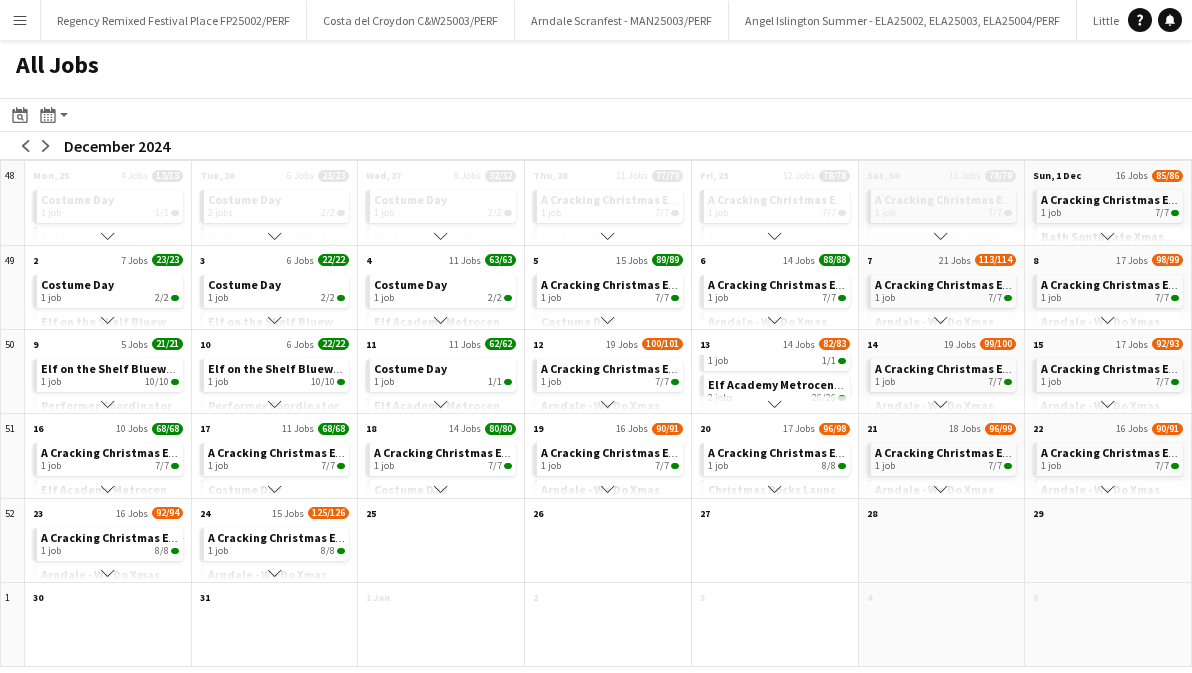 click on "Scroll down" 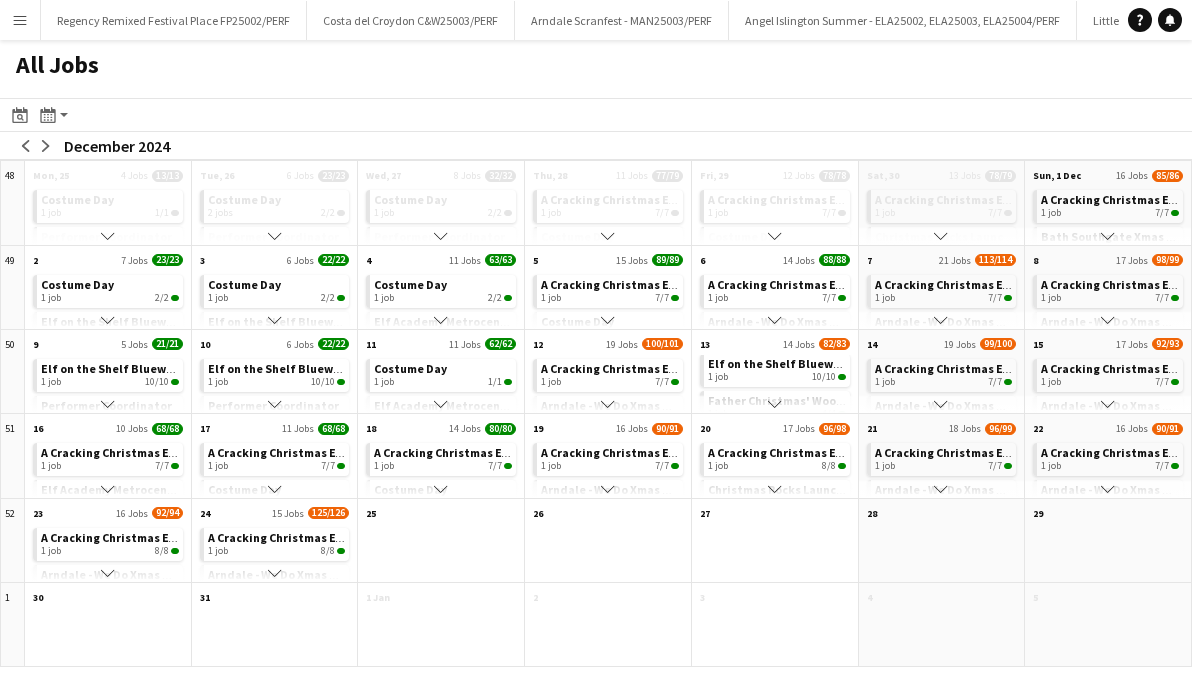 click on "Scroll down" 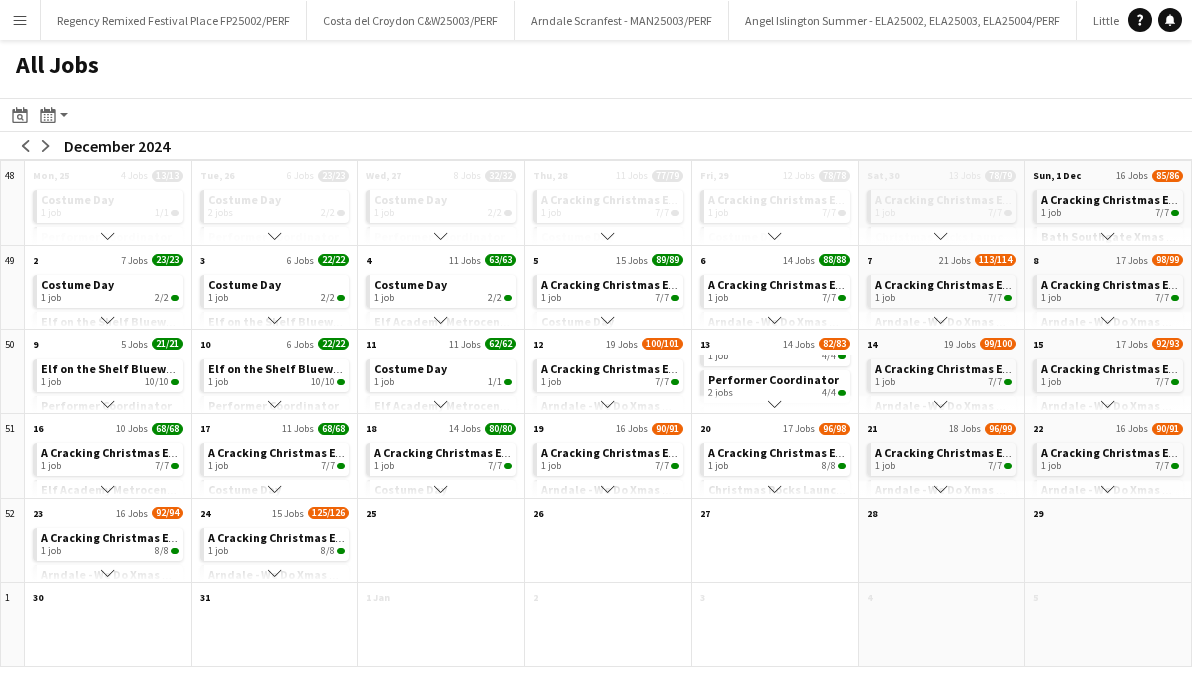 click on "Scroll down" 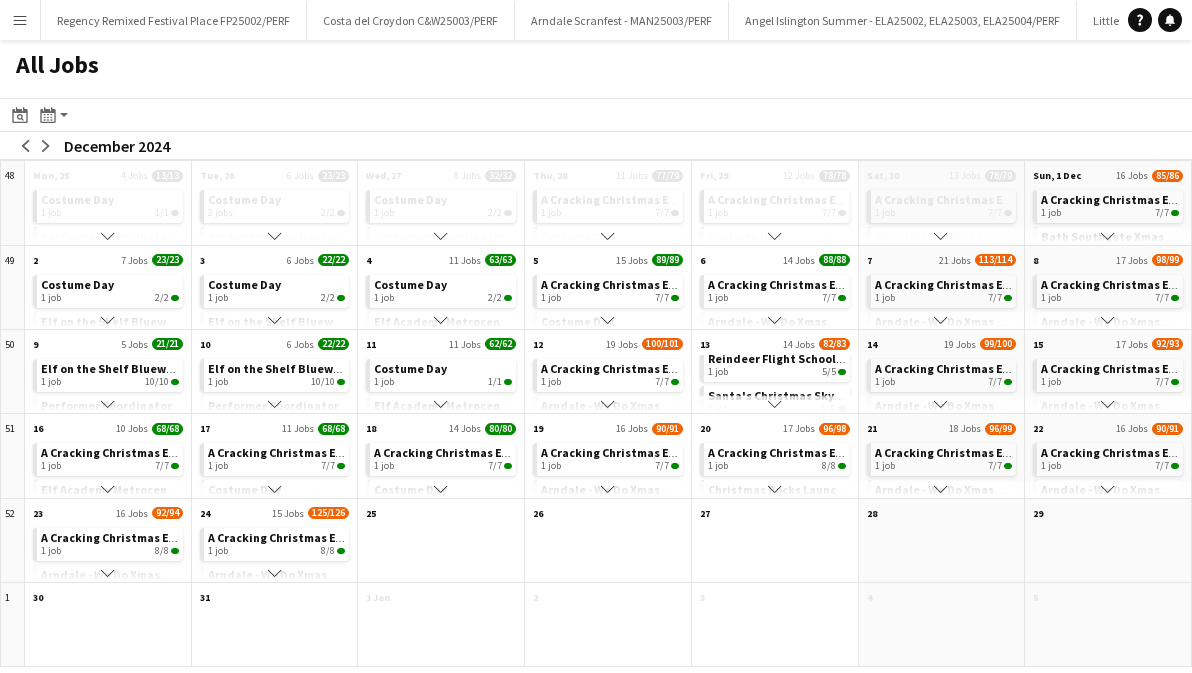 click on "Scroll down" 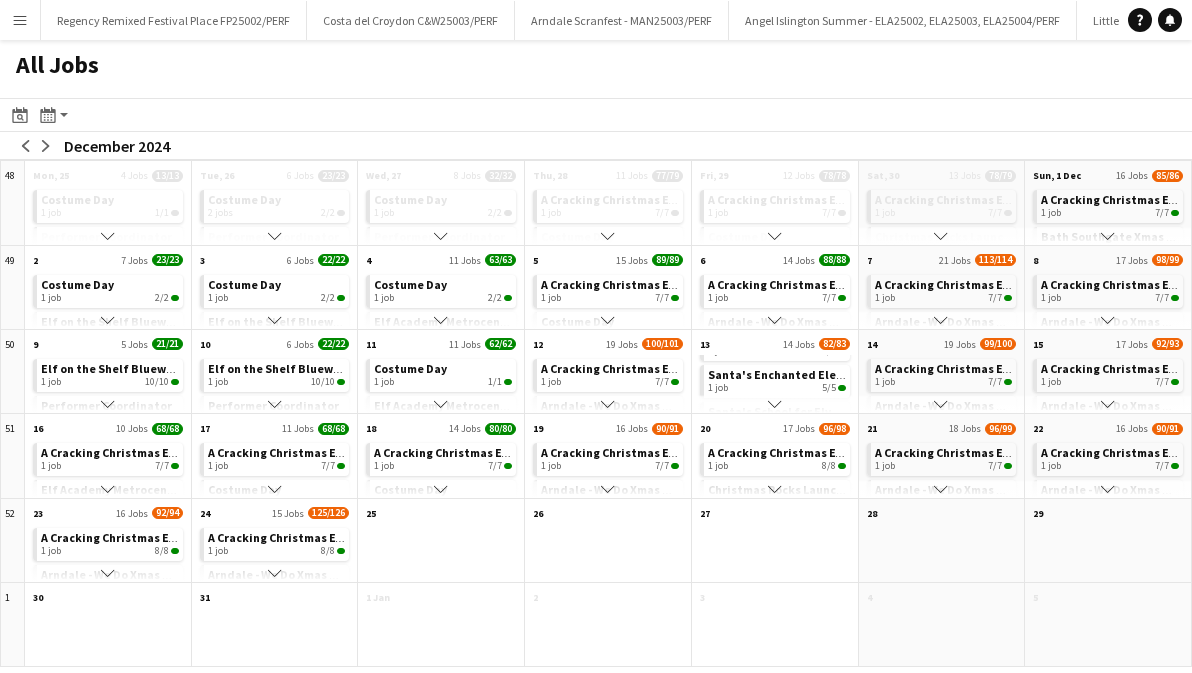 click on "Scroll down" 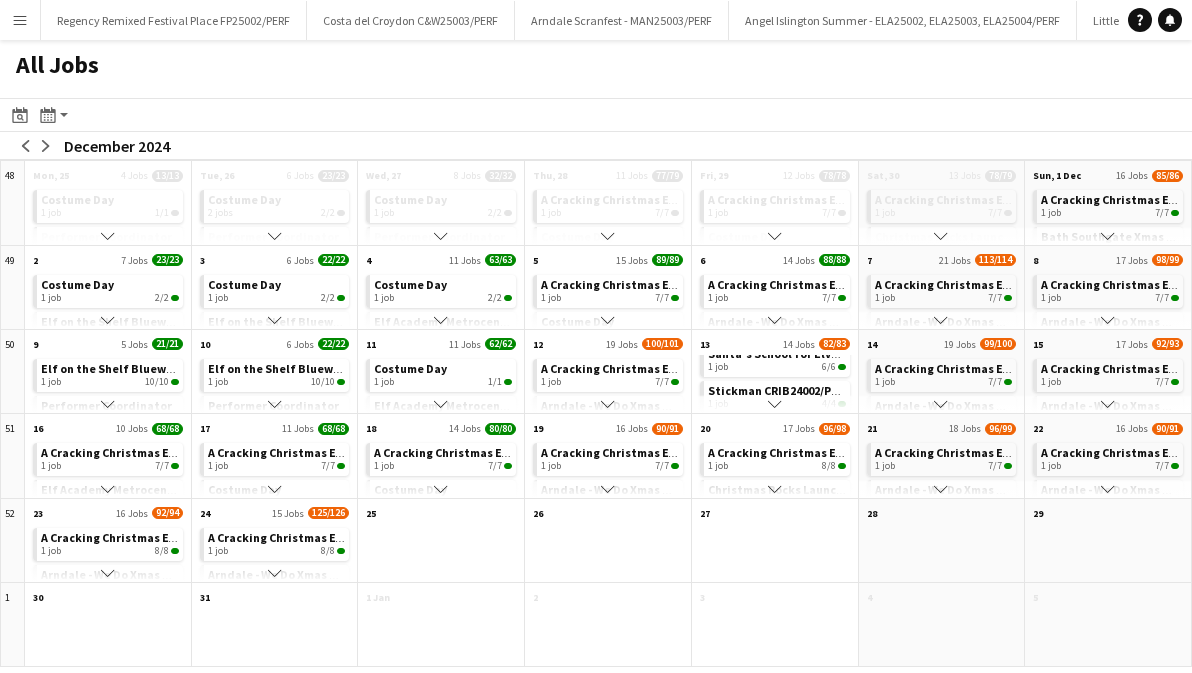 click on "Scroll down" 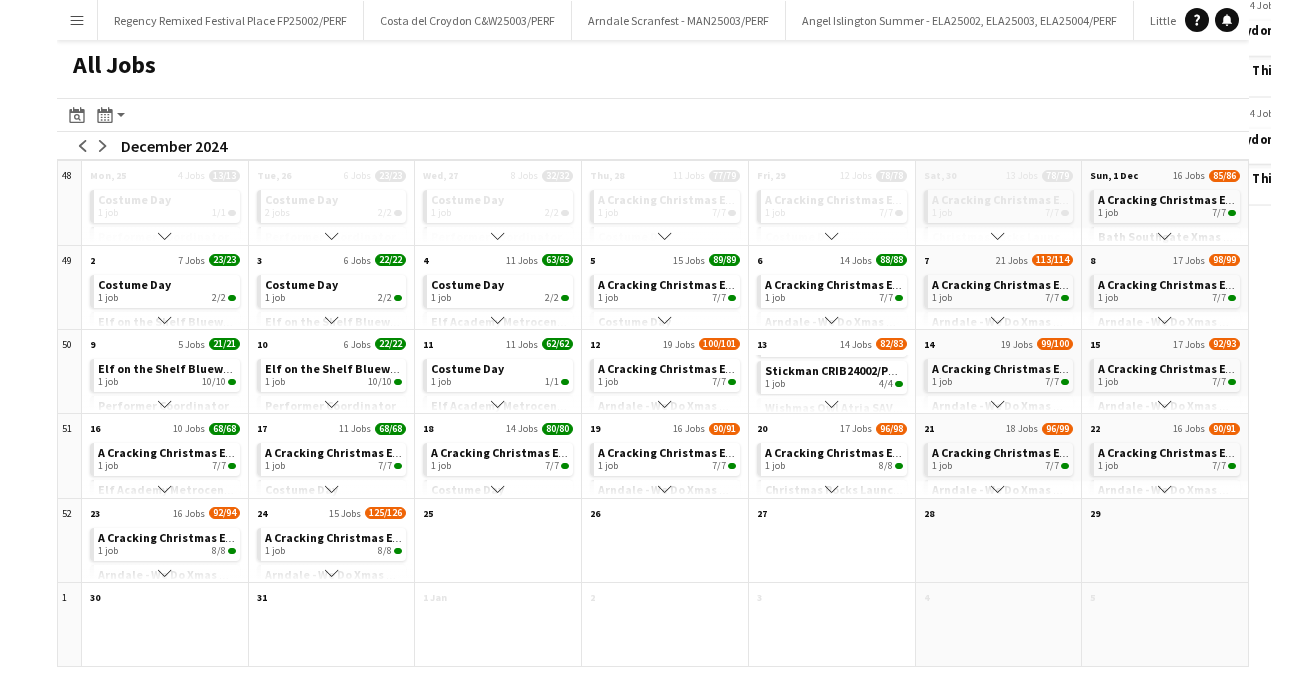 scroll, scrollTop: 366, scrollLeft: 0, axis: vertical 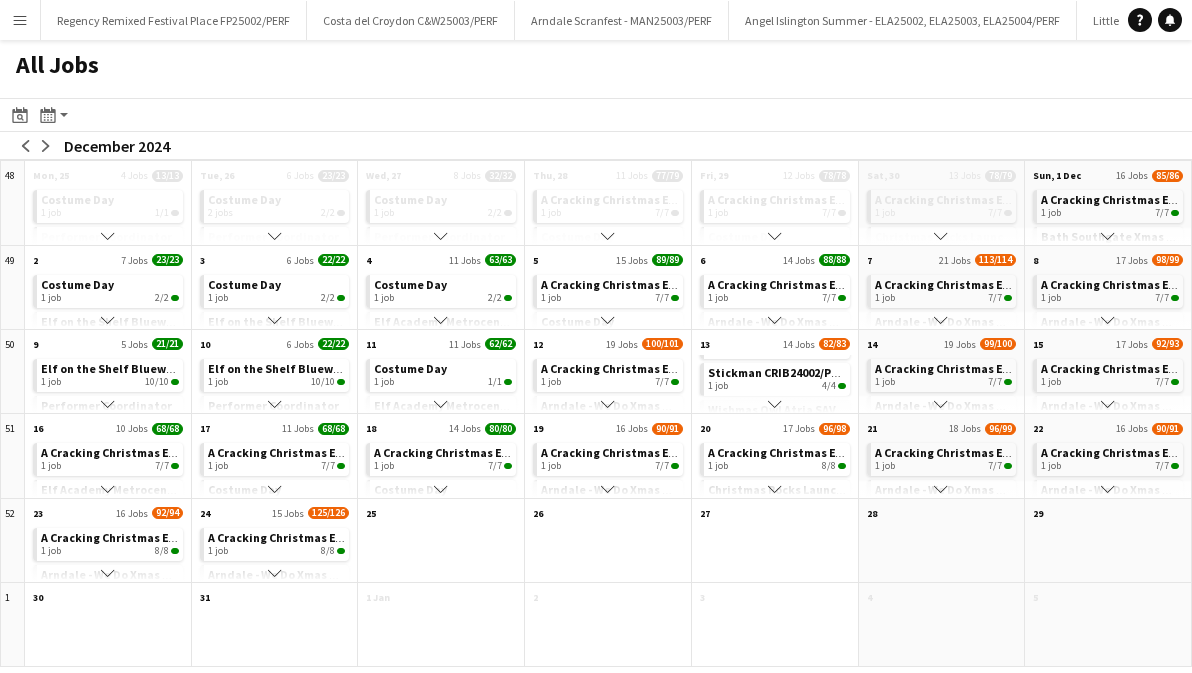 click on "Stickman CRIB24002/PERF" 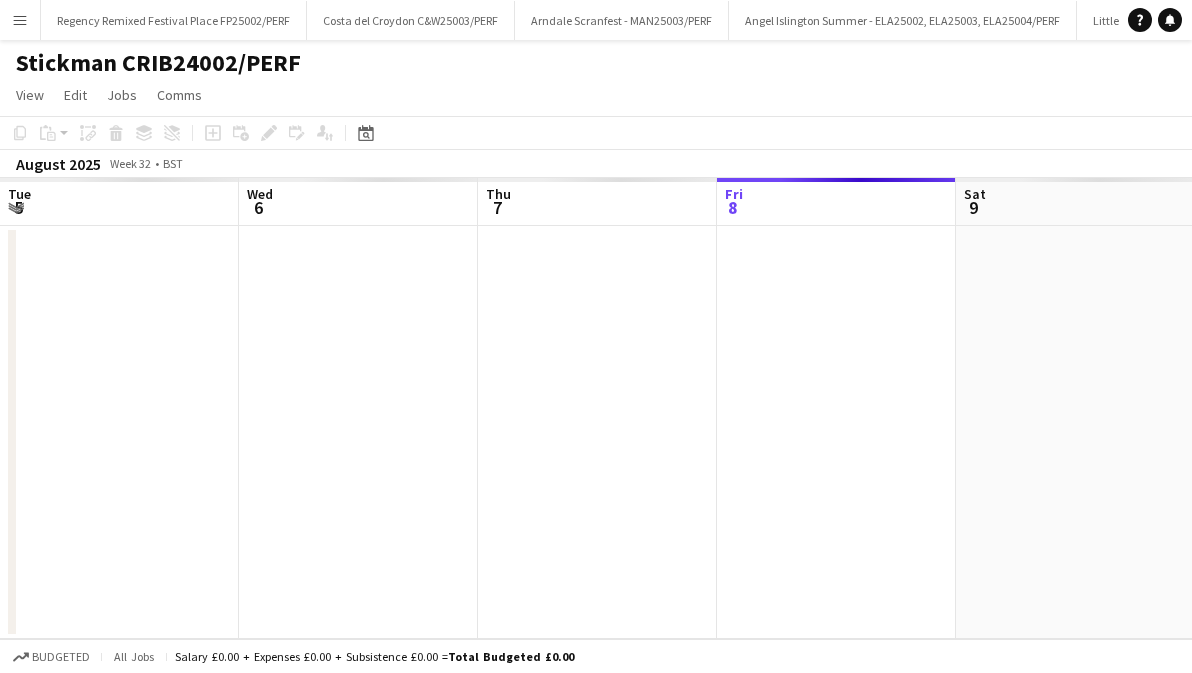 scroll, scrollTop: 0, scrollLeft: 0, axis: both 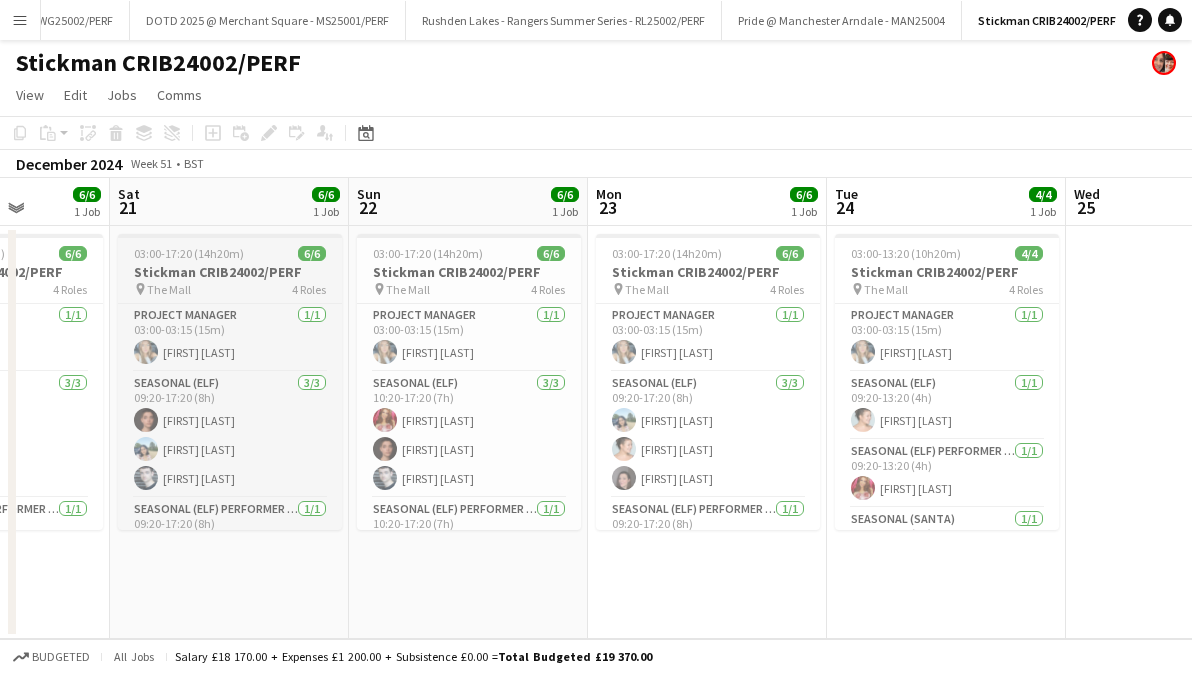 click on "Stickman CRIB24002/PERF" at bounding box center [230, 272] 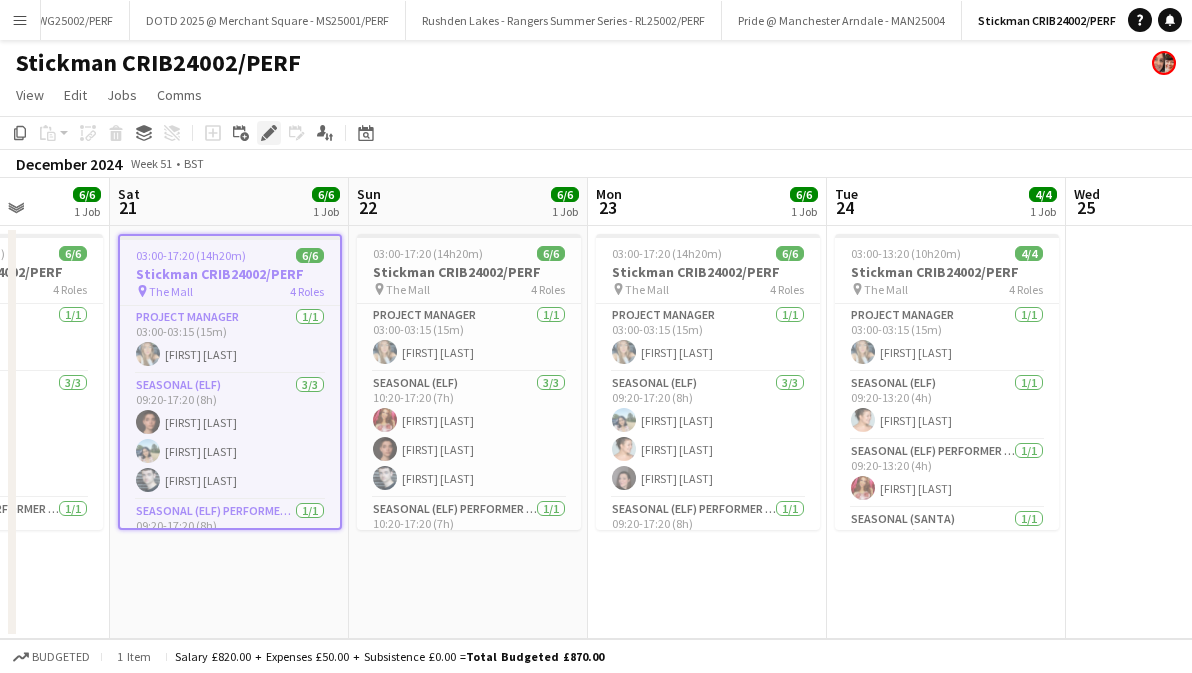 click on "Edit" 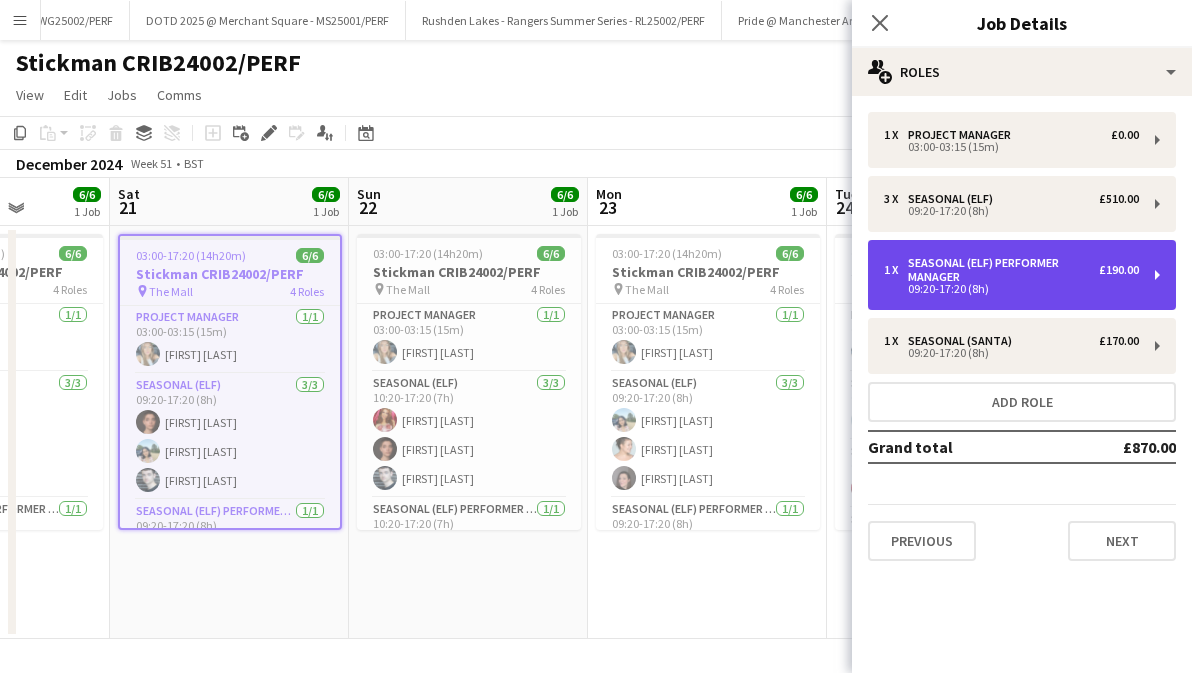 click on "Seasonal (Elf) Performer Manager" at bounding box center (1003, 270) 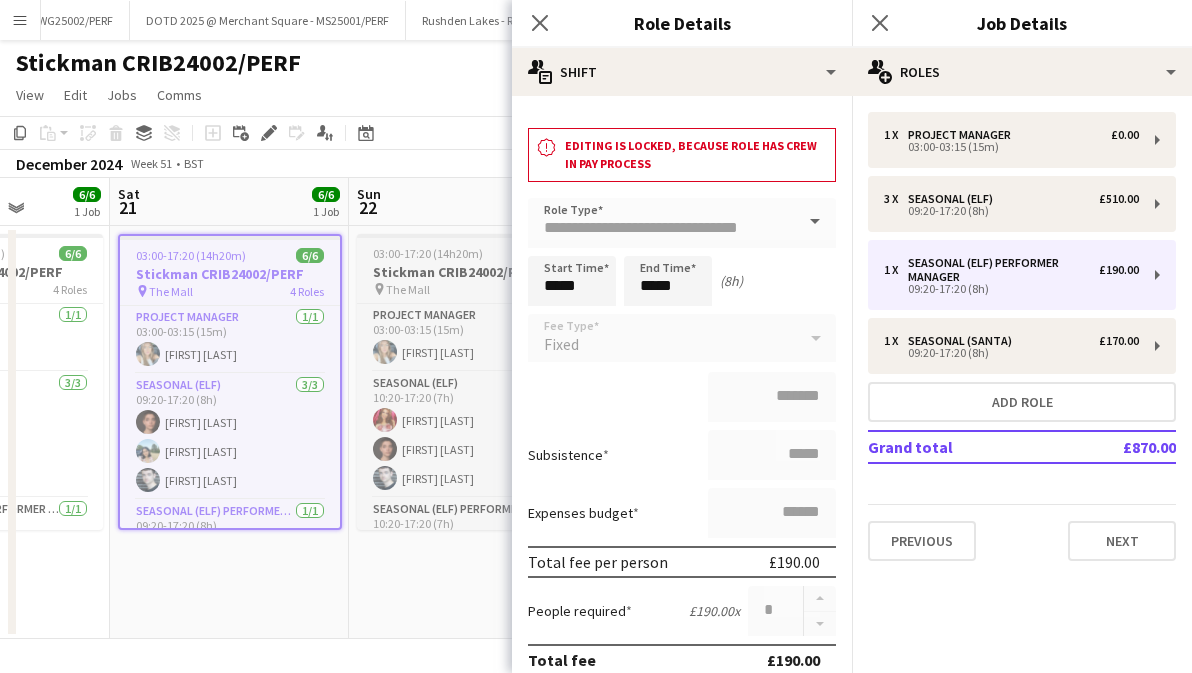 click on "Stickman CRIB24002/PERF" at bounding box center (469, 272) 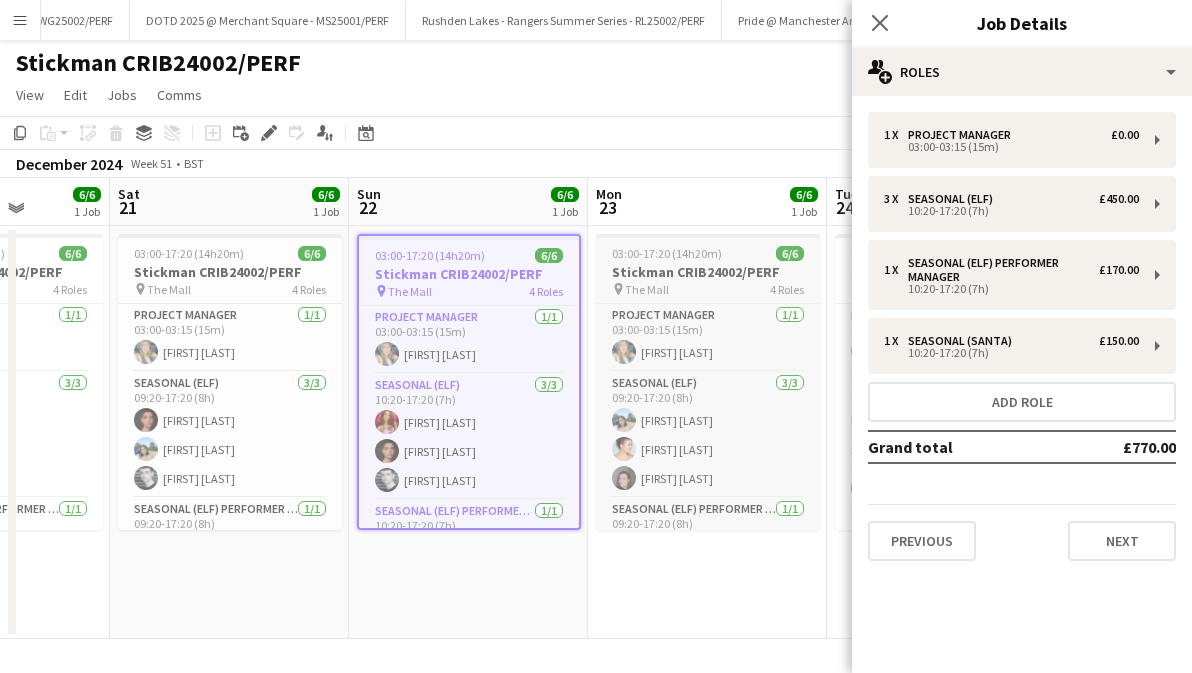 click on "pin
The Mall   4 Roles" at bounding box center (708, 289) 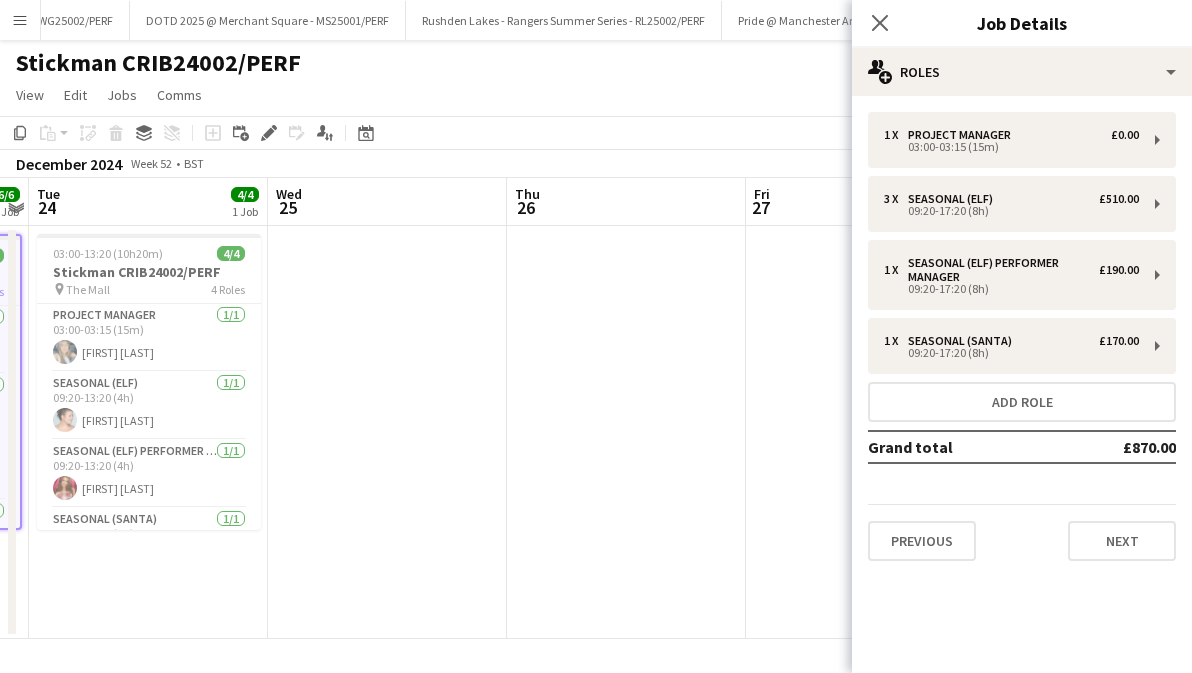 scroll, scrollTop: 0, scrollLeft: 443, axis: horizontal 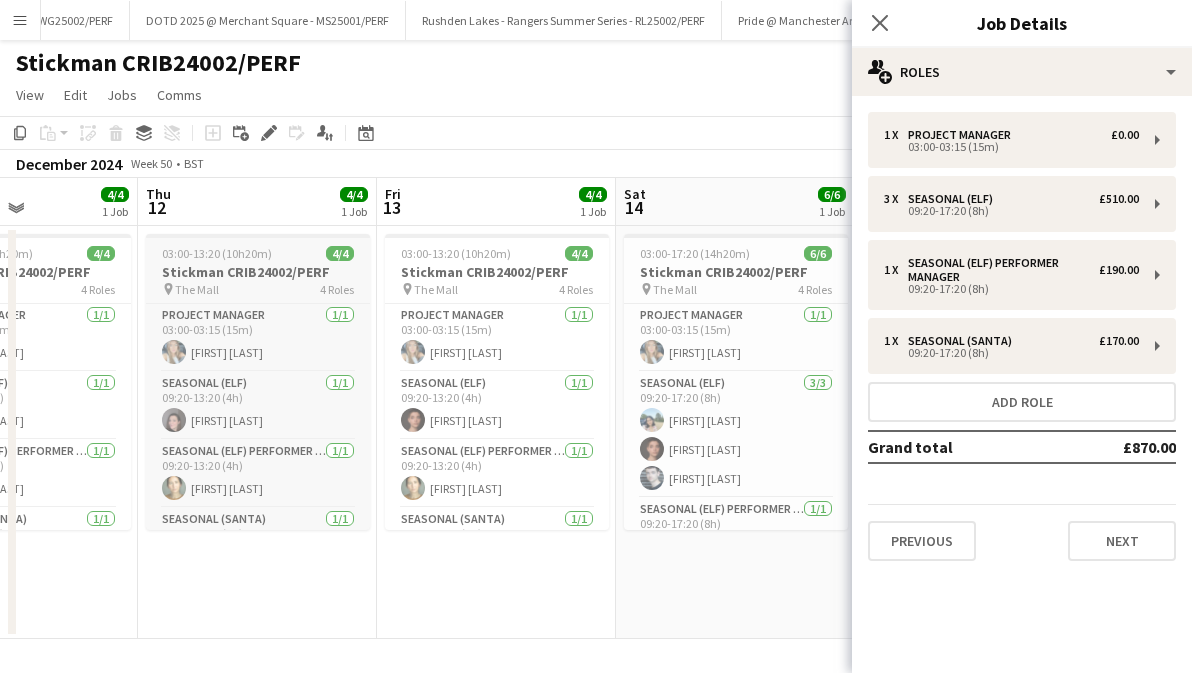 click on "Stickman CRIB24002/PERF" at bounding box center (258, 272) 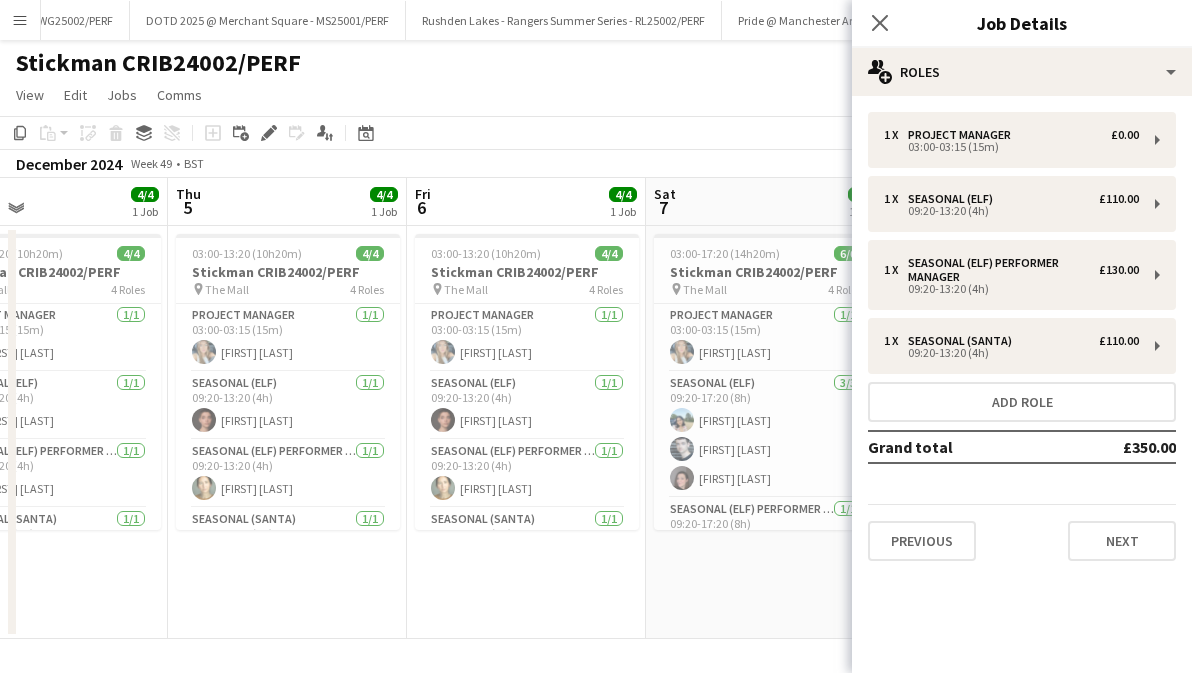 scroll, scrollTop: 0, scrollLeft: 460, axis: horizontal 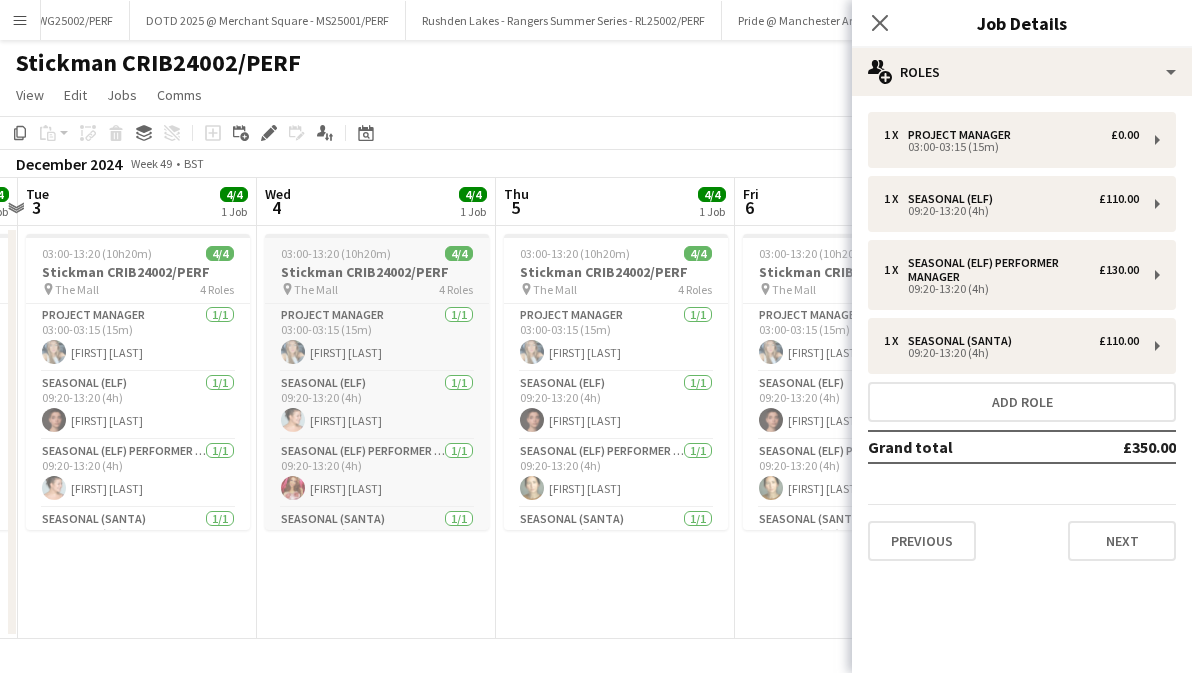 click on "Stickman CRIB24002/PERF" at bounding box center (377, 272) 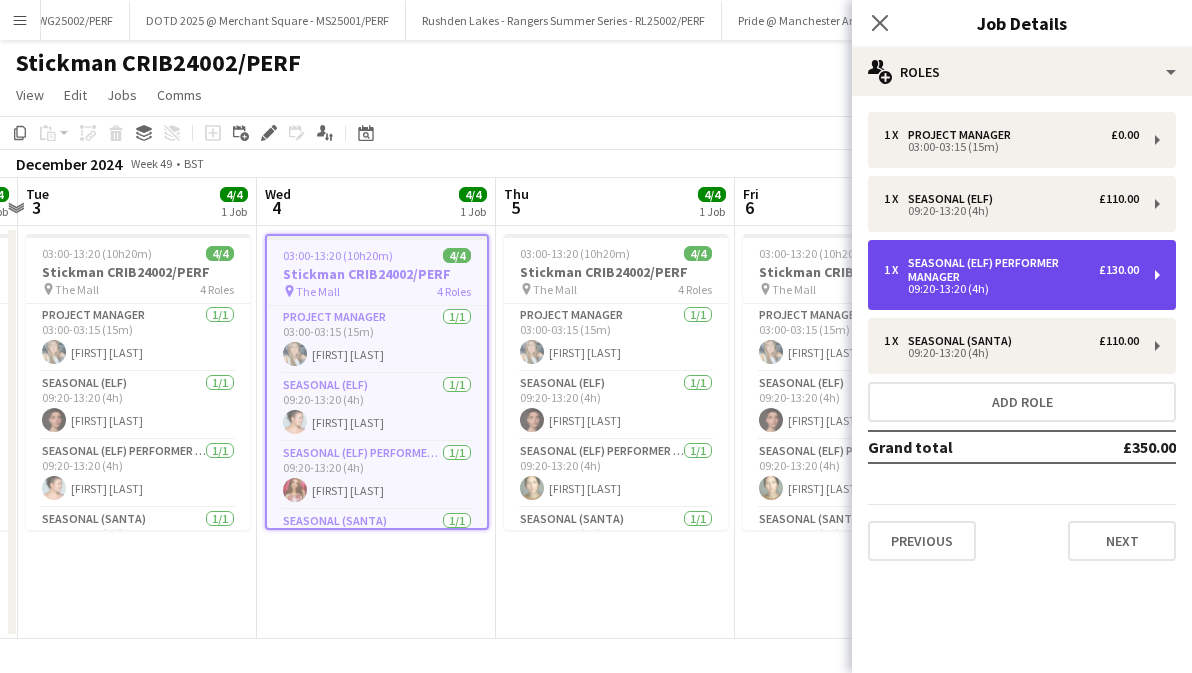 click on "09:20-13:20 (4h)" at bounding box center (1011, 289) 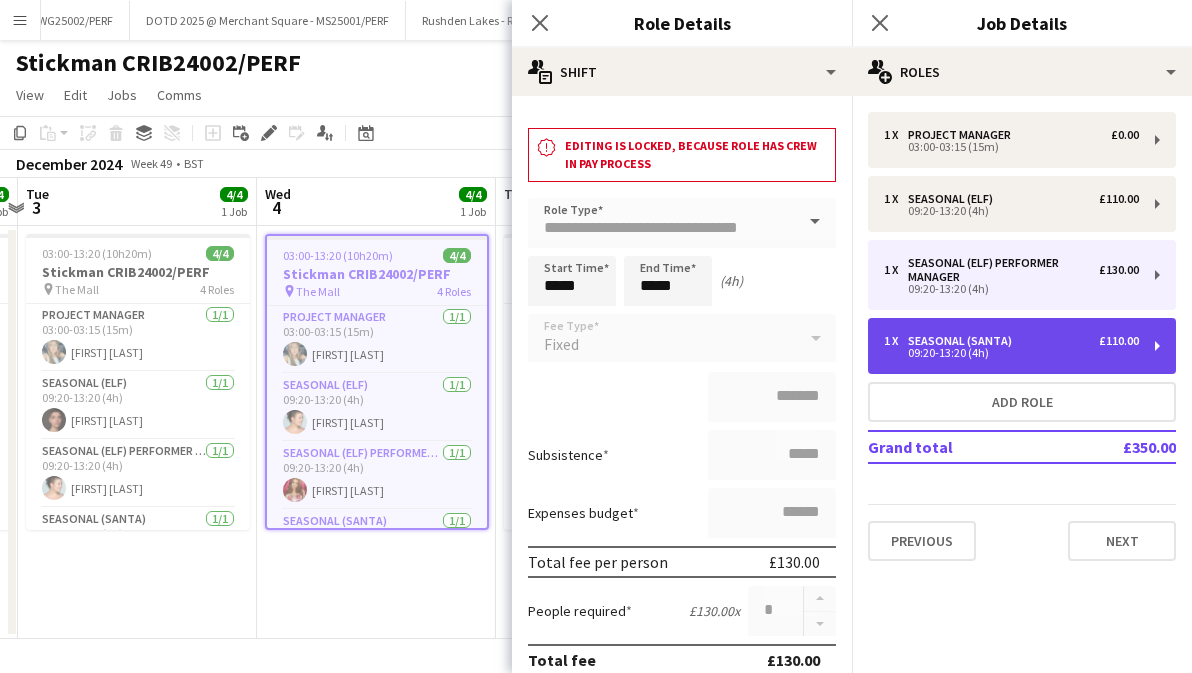 click on "1 x   Seasonal (Santa)    £110.00   09:20-13:20 (4h)" at bounding box center (1022, 346) 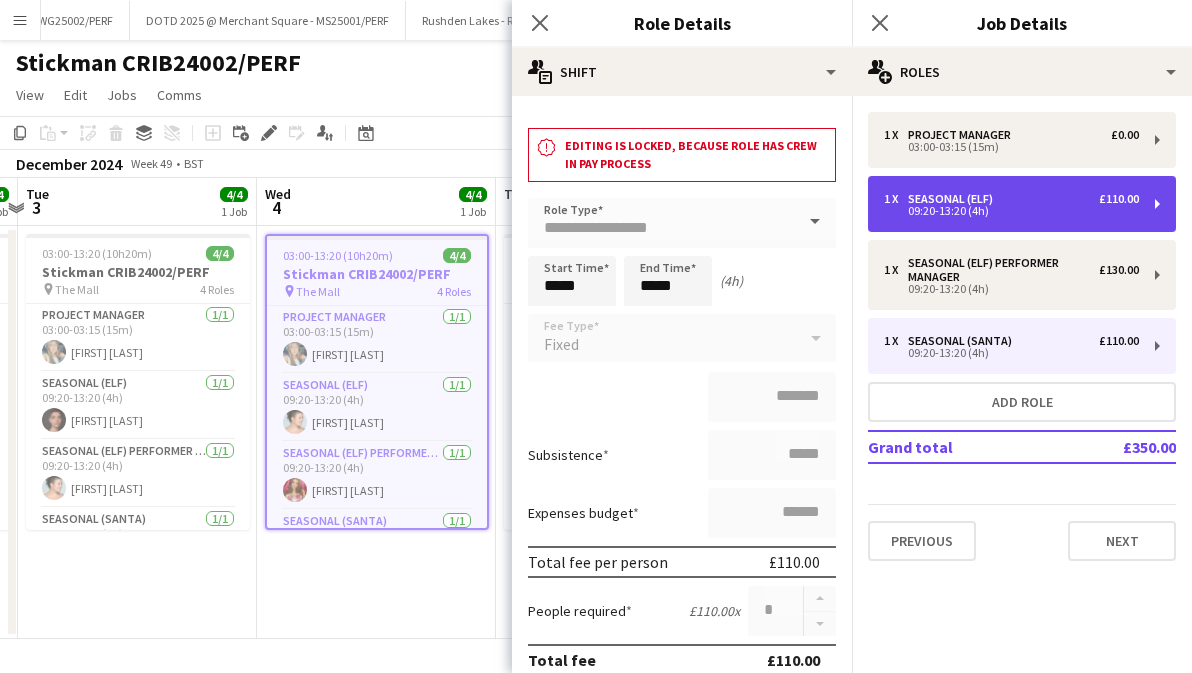 click on "09:20-13:20 (4h)" at bounding box center (1011, 211) 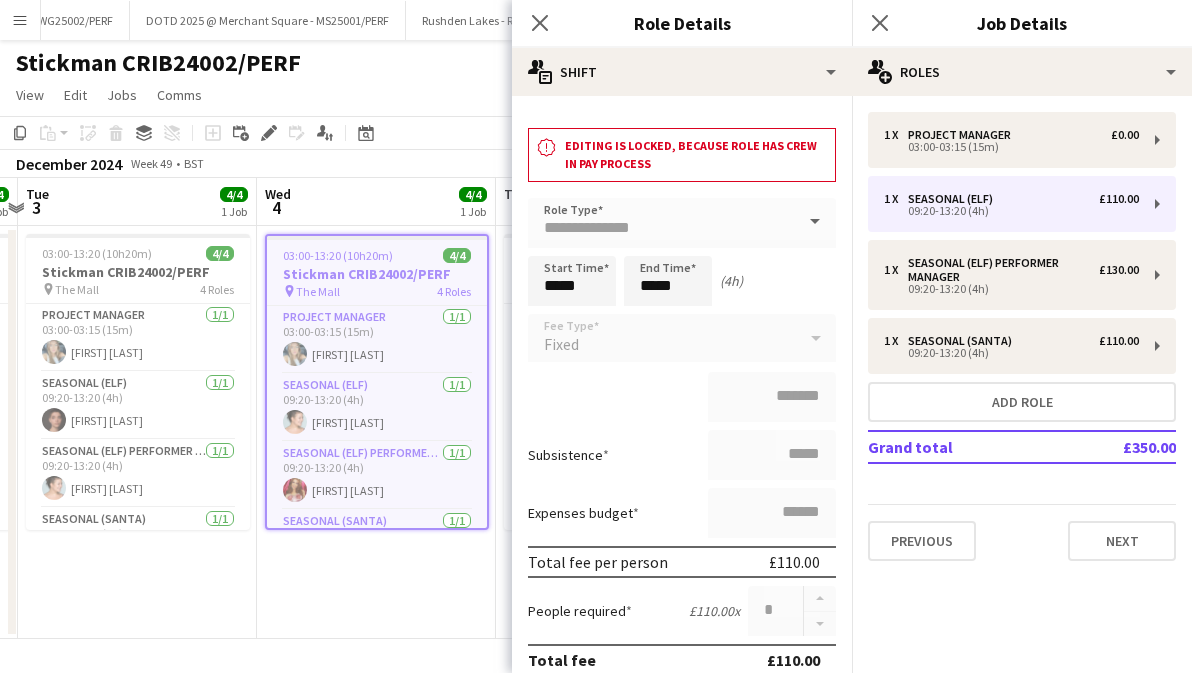 click on "Close pop-in" 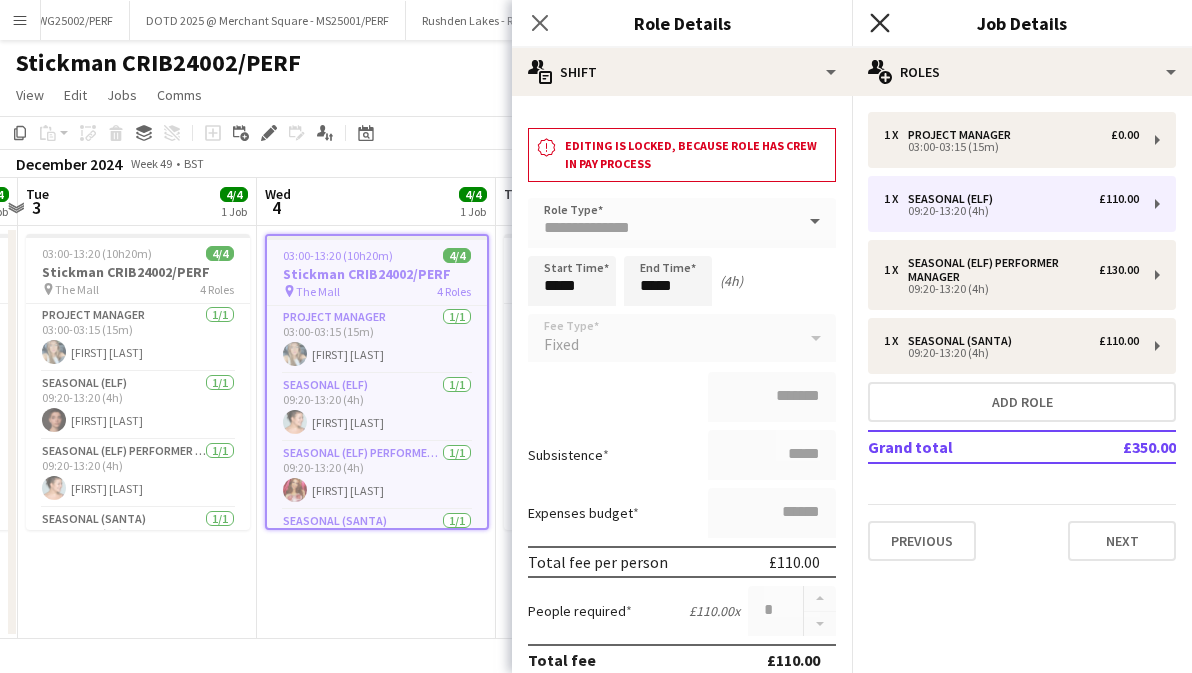click 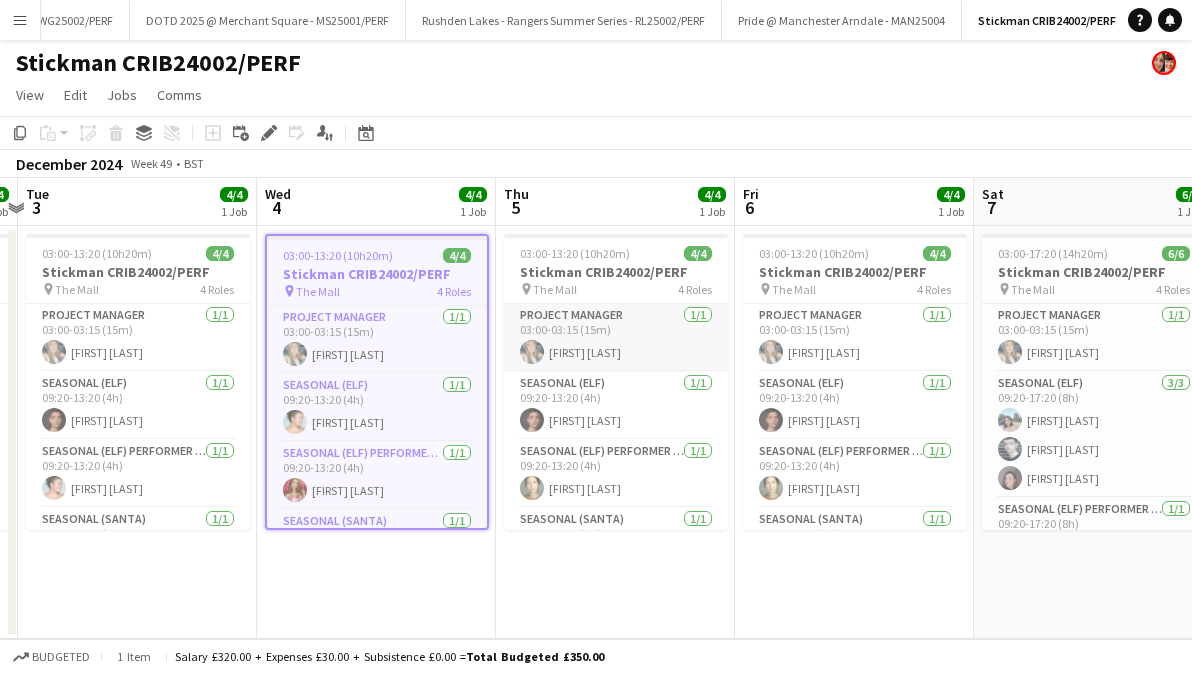 scroll, scrollTop: 1, scrollLeft: 0, axis: vertical 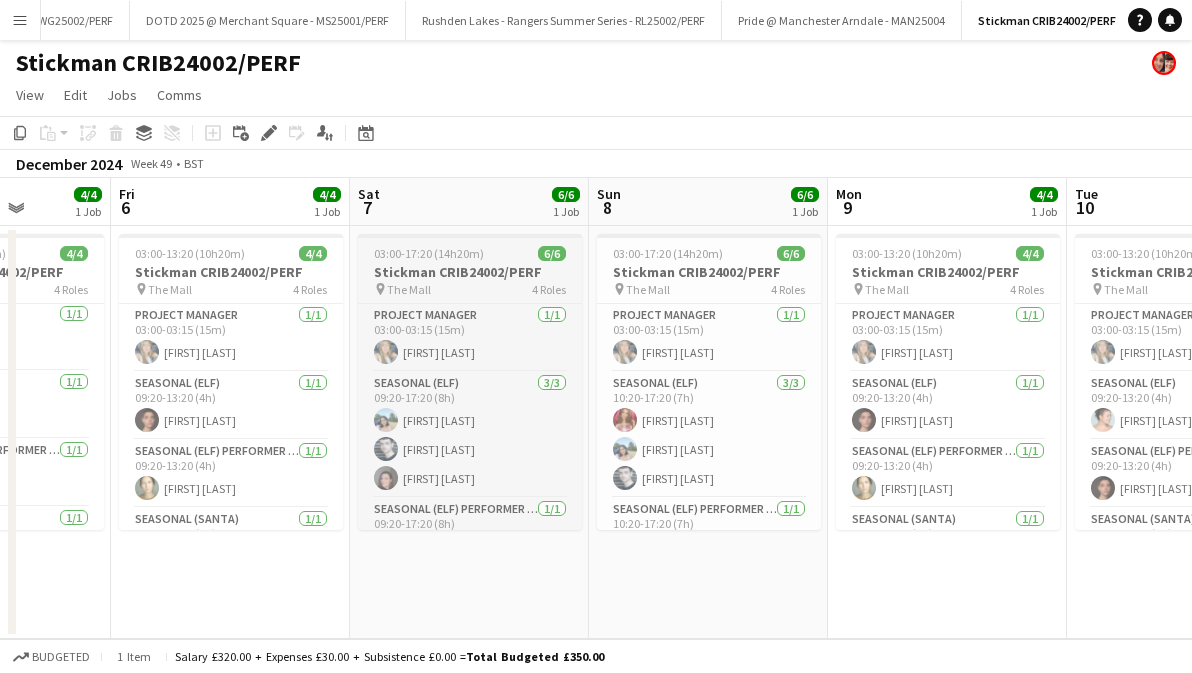 click on "03:00-17:20 (14h20m)    6/6   Stickman CRIB24002/PERF
pin
The Mall   4 Roles   Project Manager   1/1   03:00-03:15 (15m)
[FIRST] [LAST]  Seasonal (Elf)   3/3   09:20-17:20 (8h)
[FIRST] [LAST] [FIRST] [LAST]  Seasonal (Elf) Performer Manager   1/1   09:20-17:20 (8h)
[FIRST] [LAST]  Seasonal (Santa)    1/1   09:20-17:20 (8h)
[FIRST] [LAST]" at bounding box center (470, 382) 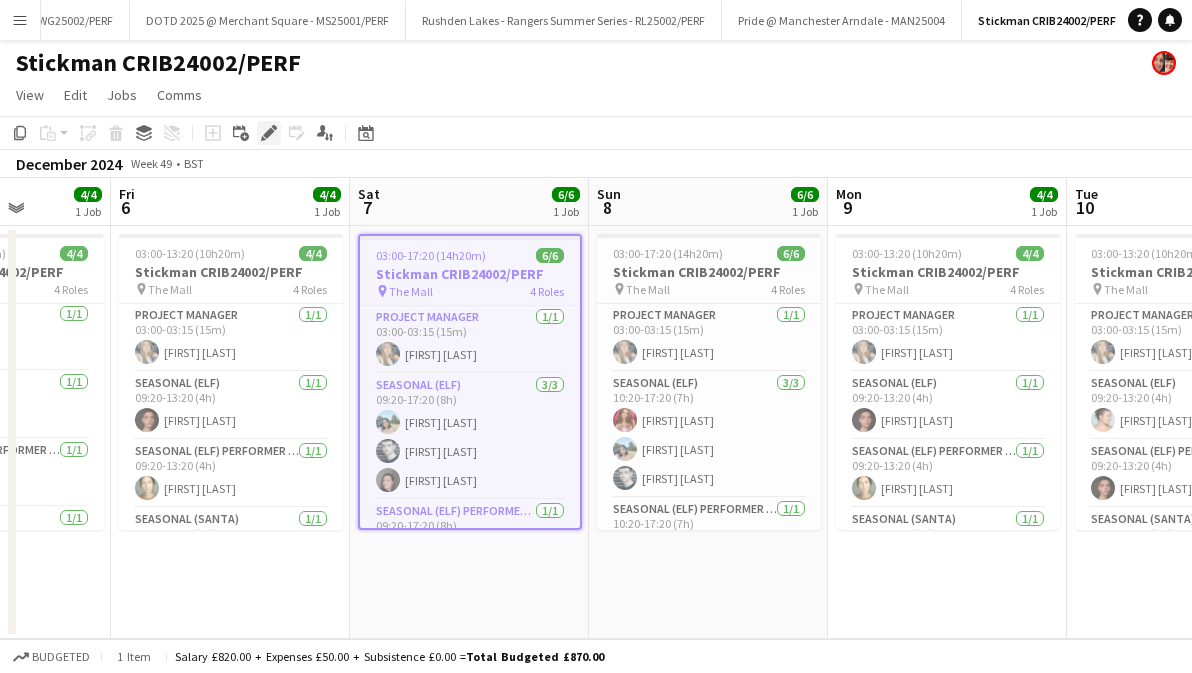 click 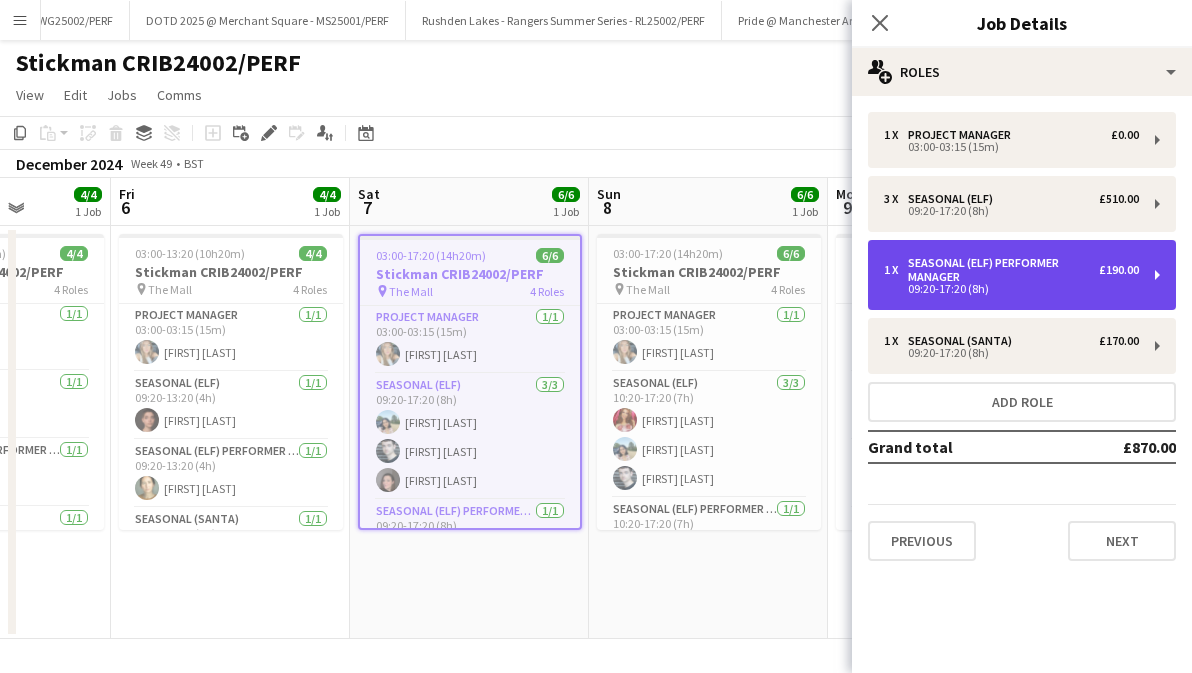 click on "Seasonal (Elf) Performer Manager" at bounding box center (1003, 270) 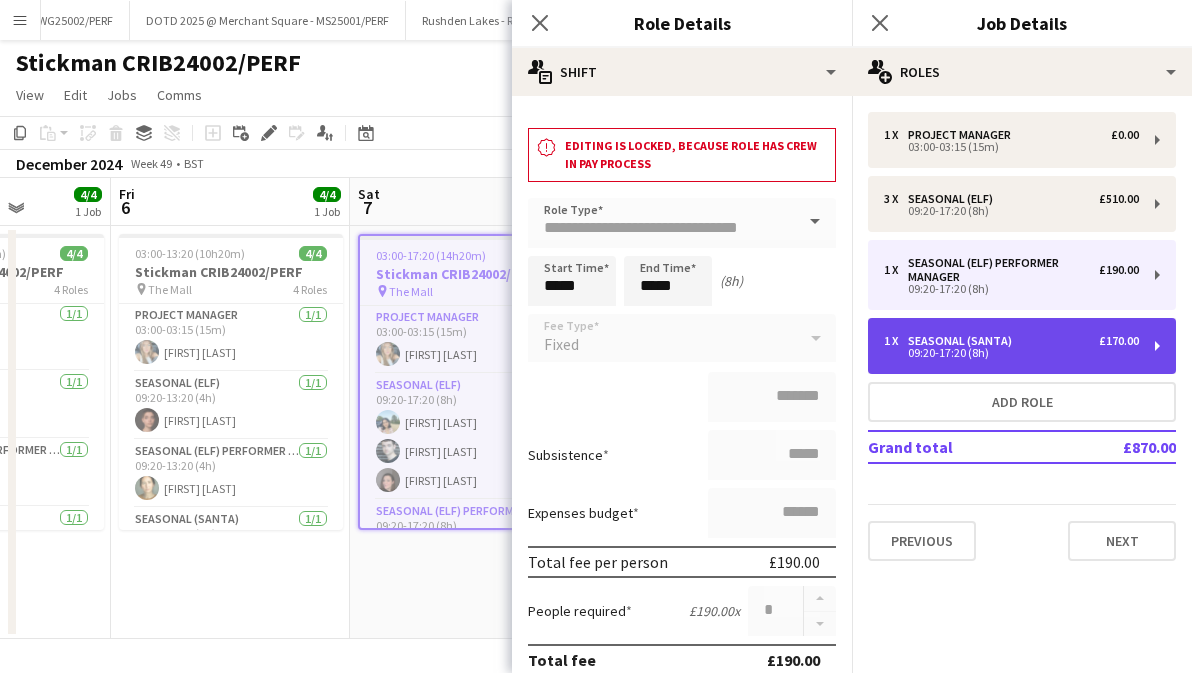 click on "1 x   Seasonal (Santa)    £170.00   09:20-17:20 (8h)" at bounding box center (1022, 346) 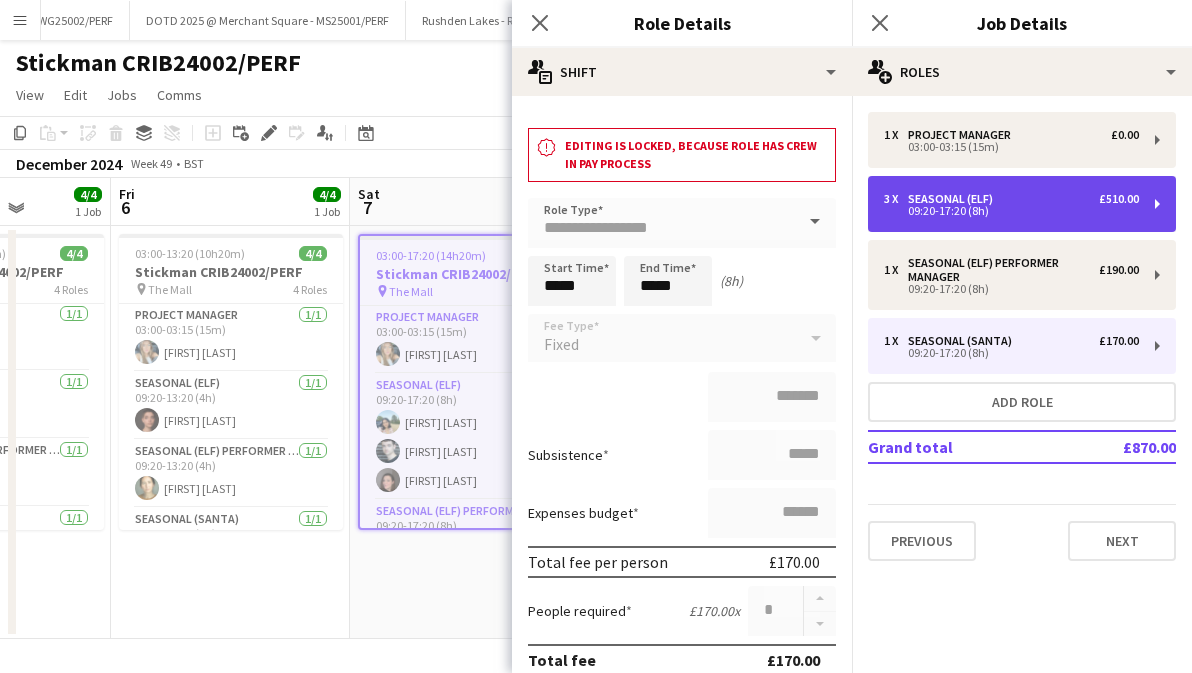click on "09:20-17:20 (8h)" at bounding box center [1011, 211] 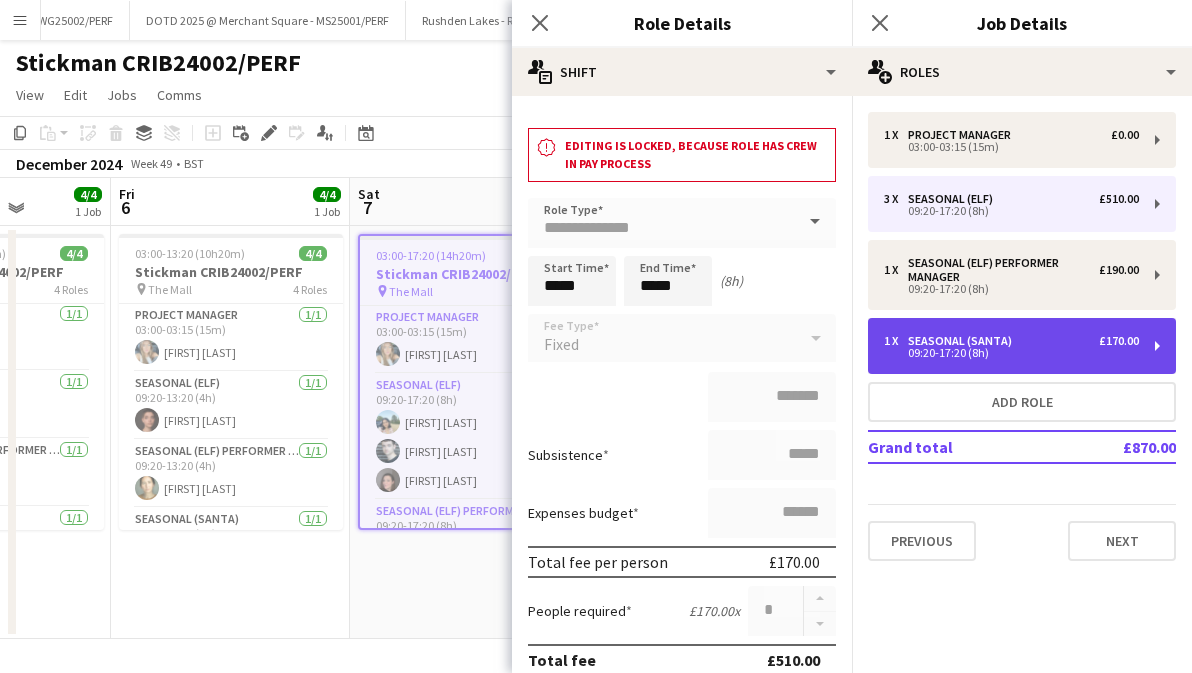 click on "1 x   Seasonal (Santa)    £170.00   09:20-17:20 (8h)" at bounding box center (1022, 346) 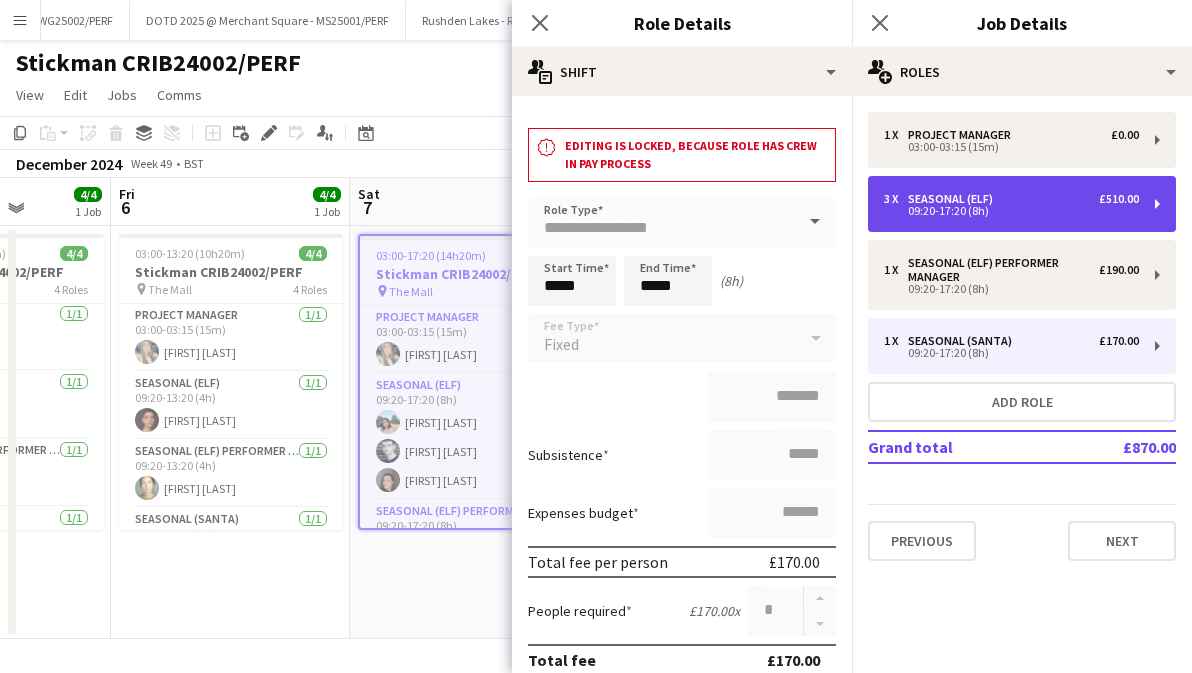 click on "09:20-17:20 (8h)" at bounding box center (1011, 211) 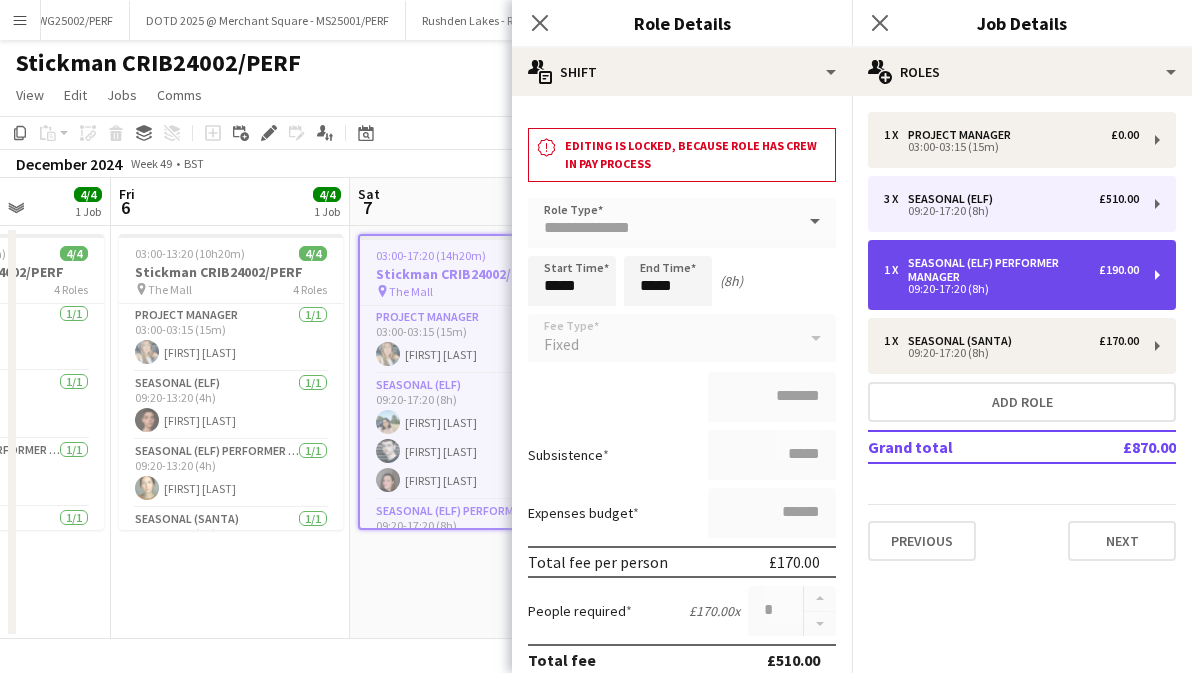 click on "Seasonal (Elf) Performer Manager" at bounding box center (1003, 270) 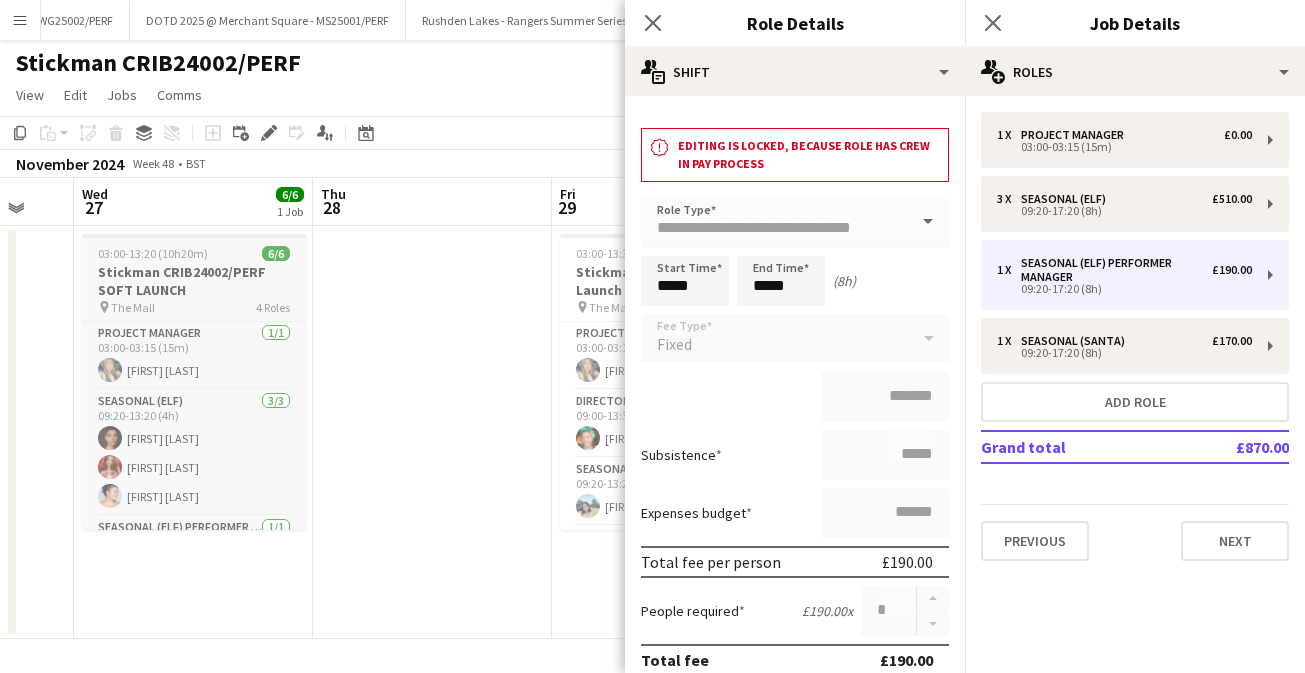 click on "4 Roles" at bounding box center [273, 307] 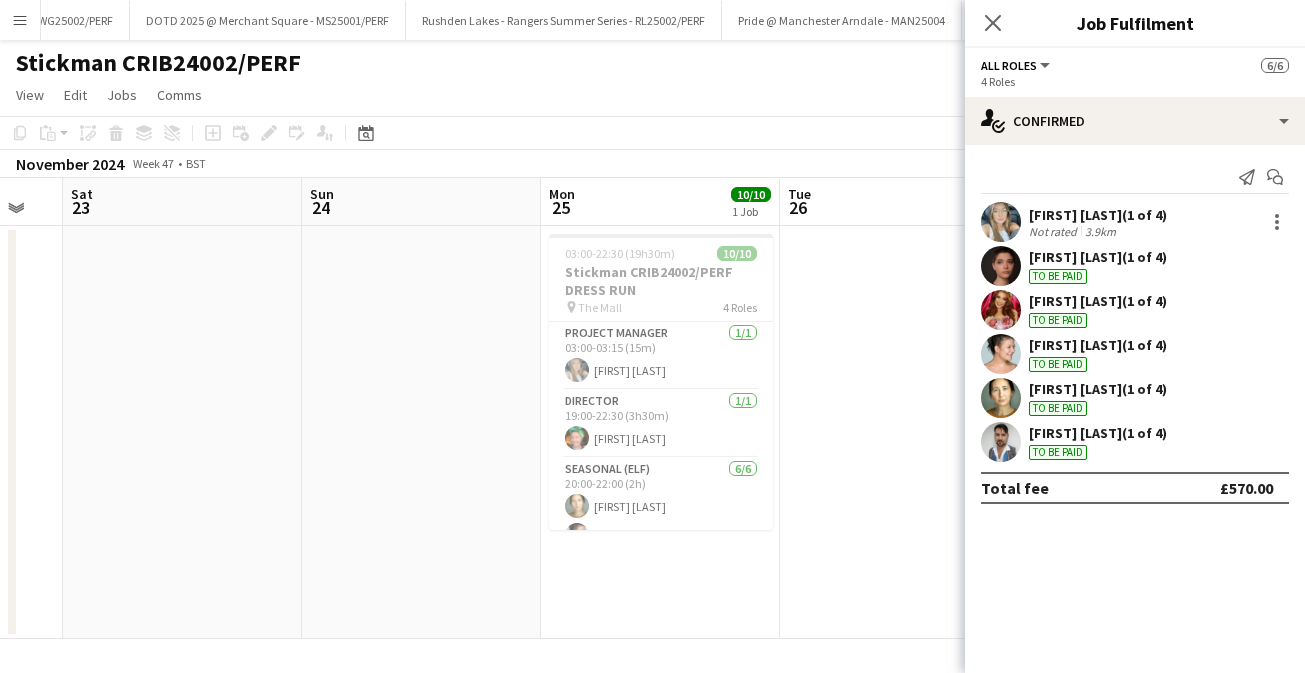 scroll, scrollTop: 0, scrollLeft: 744, axis: horizontal 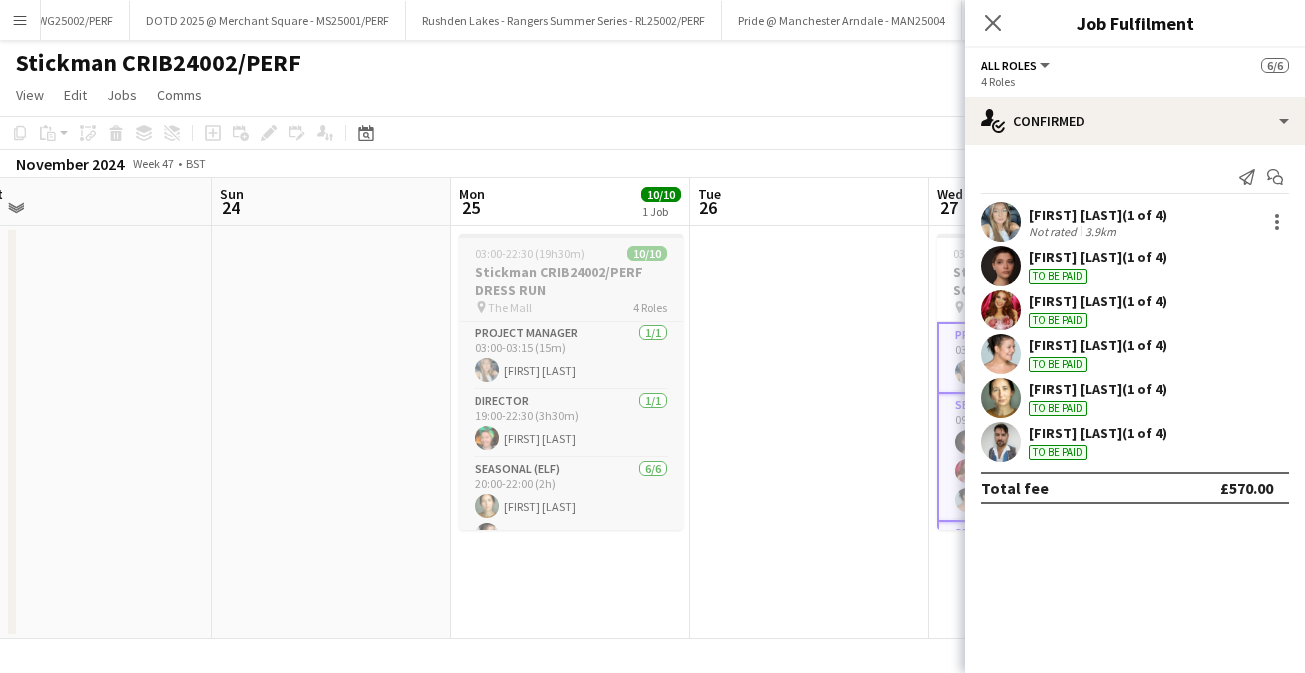 click on "Stickman CRIB24002/PERF DRESS RUN" at bounding box center [571, 281] 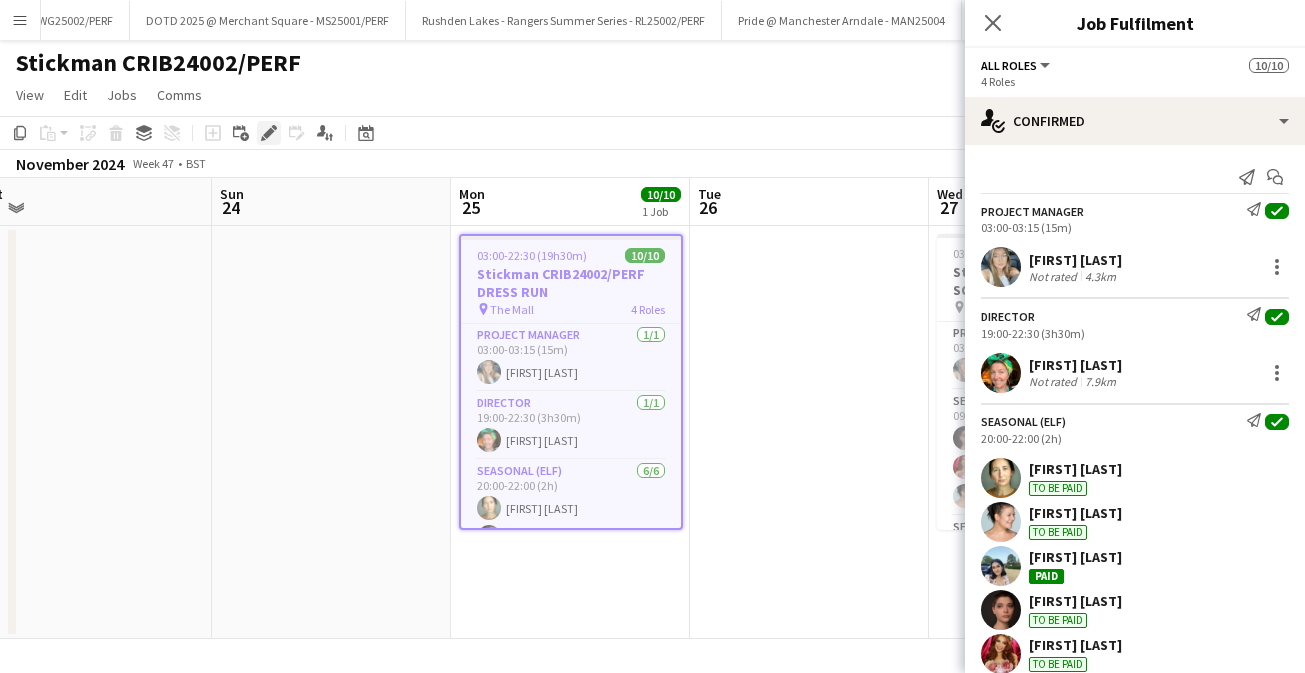 click 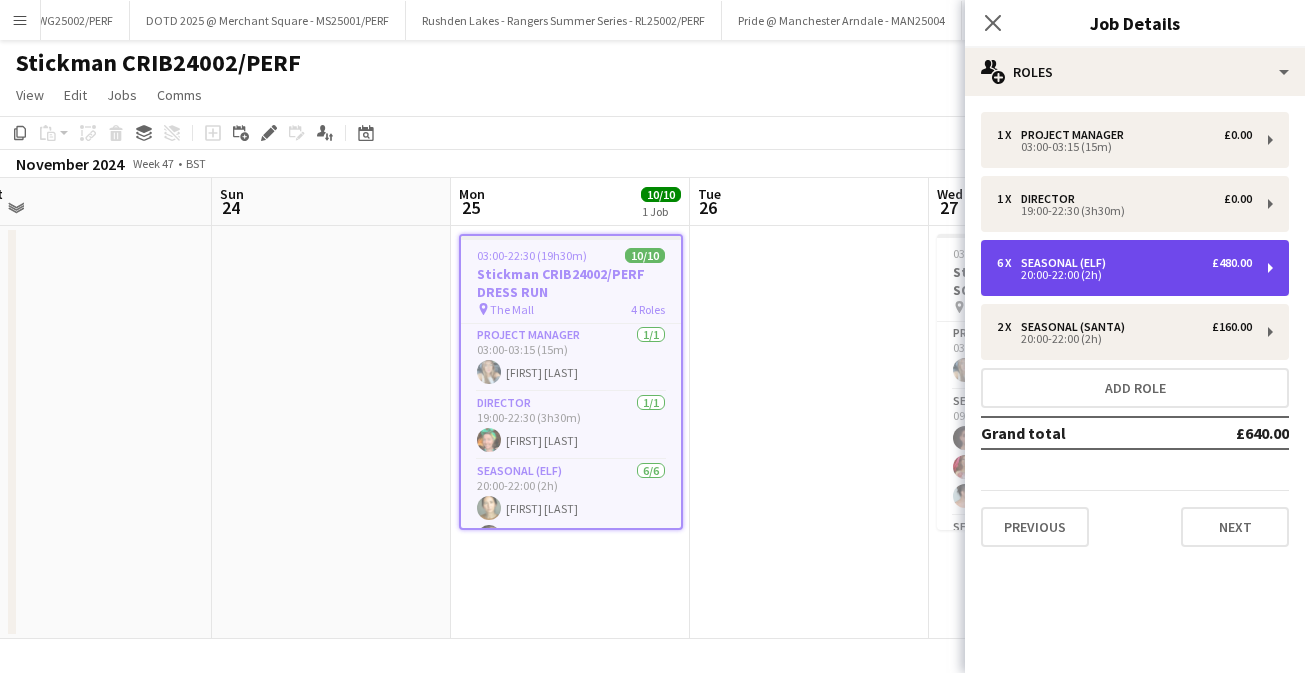 click on "20:00-22:00 (2h)" at bounding box center (1124, 275) 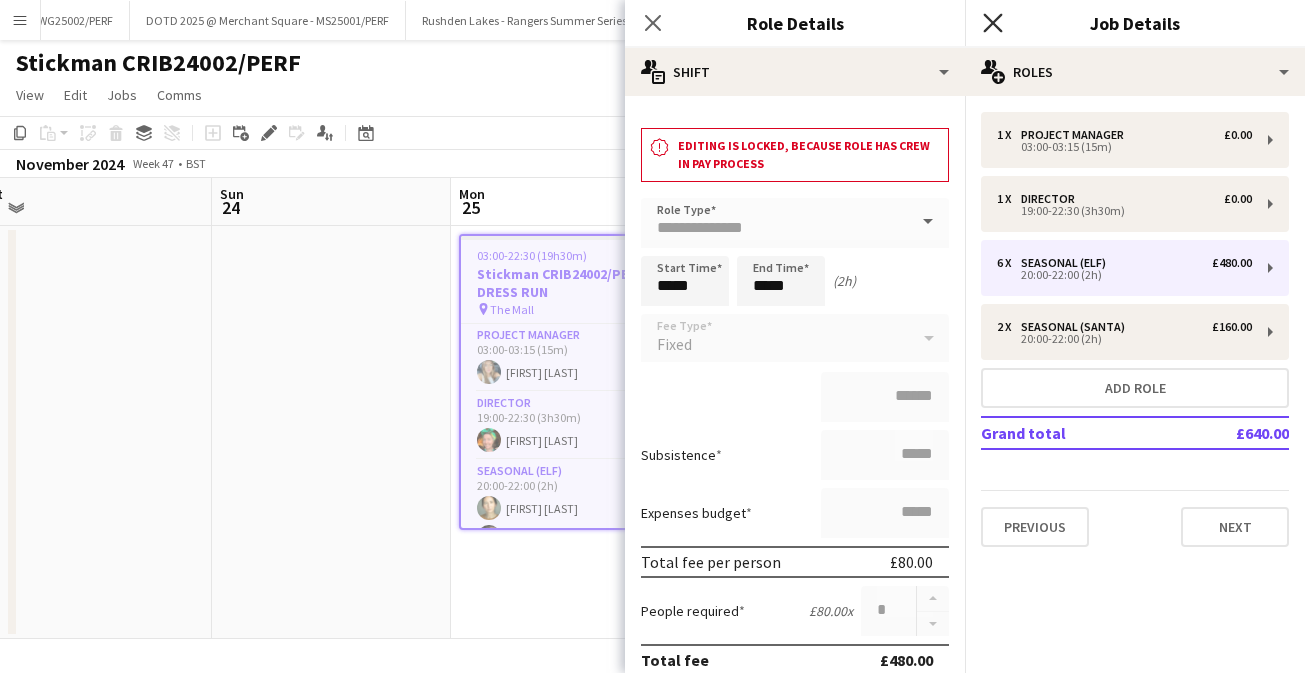 click 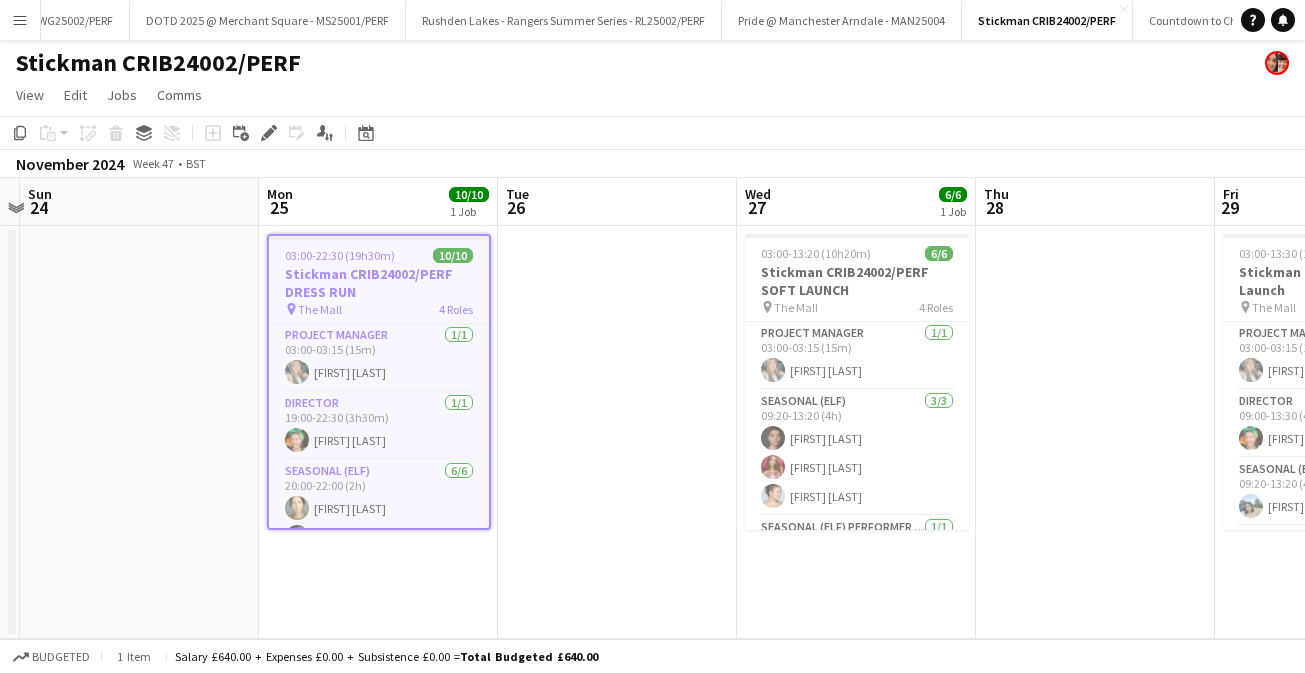 scroll, scrollTop: 0, scrollLeft: 729, axis: horizontal 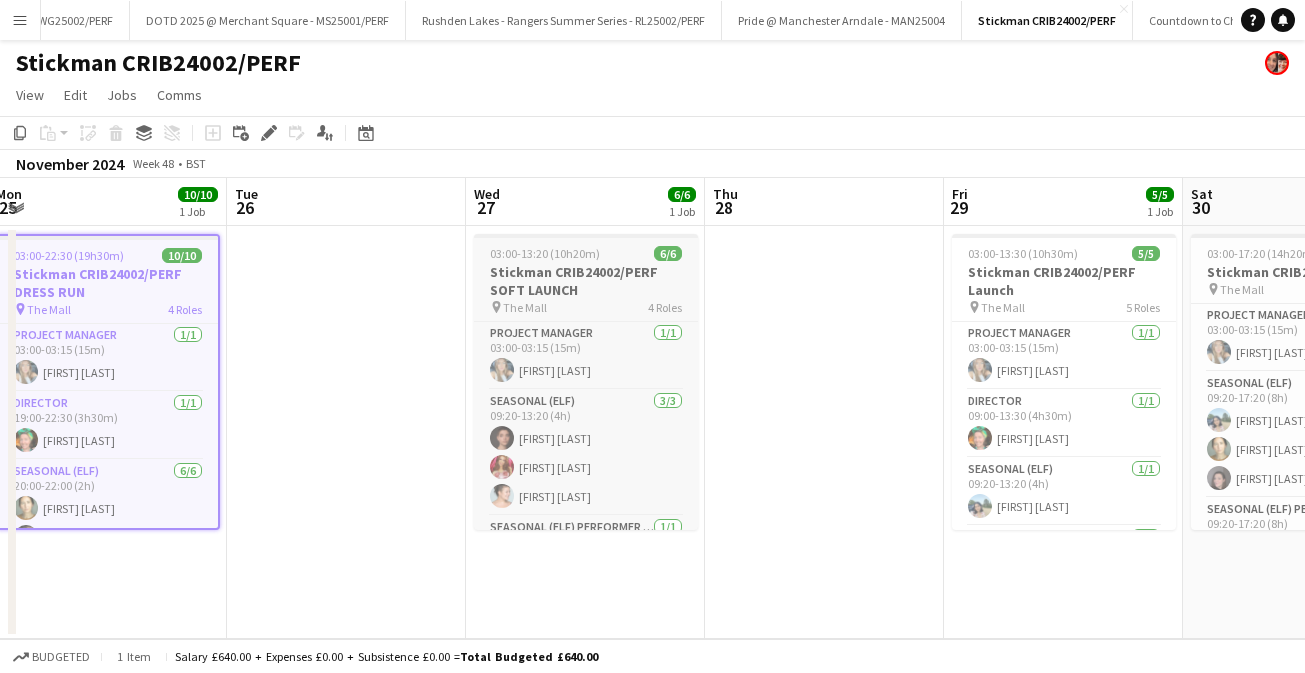 click on "Stickman CRIB24002/PERF SOFT LAUNCH" at bounding box center (586, 281) 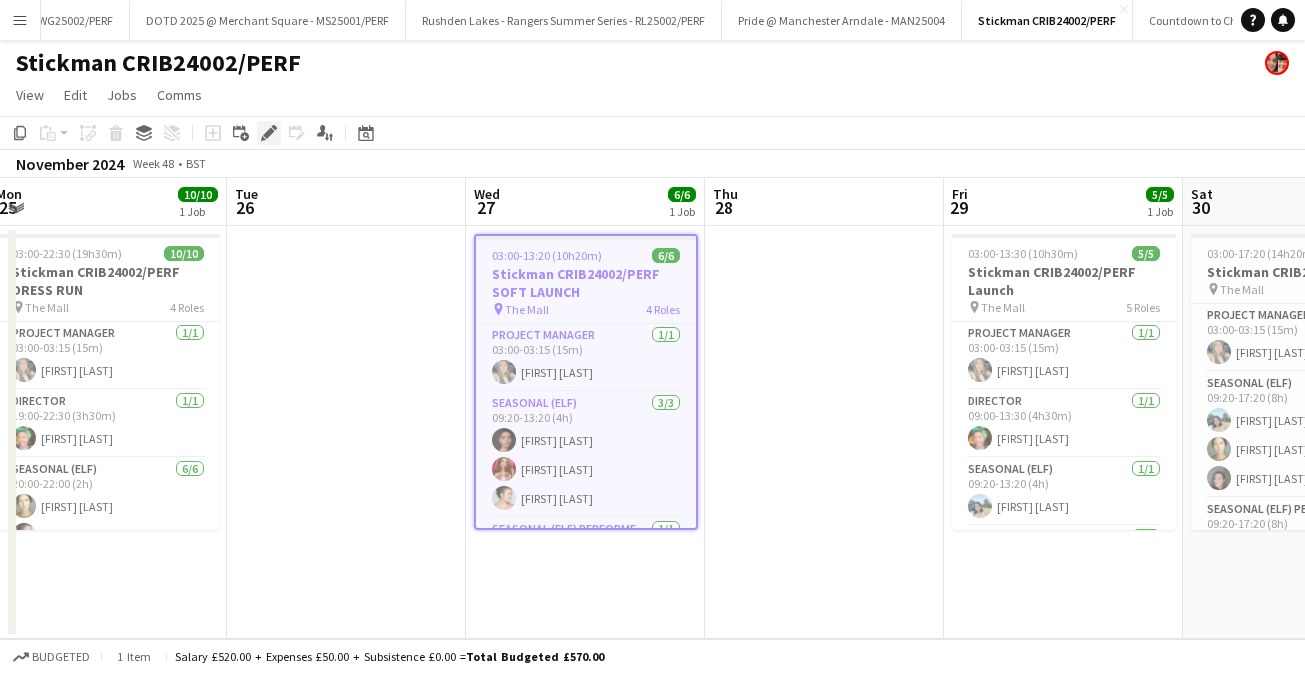 click on "Edit" 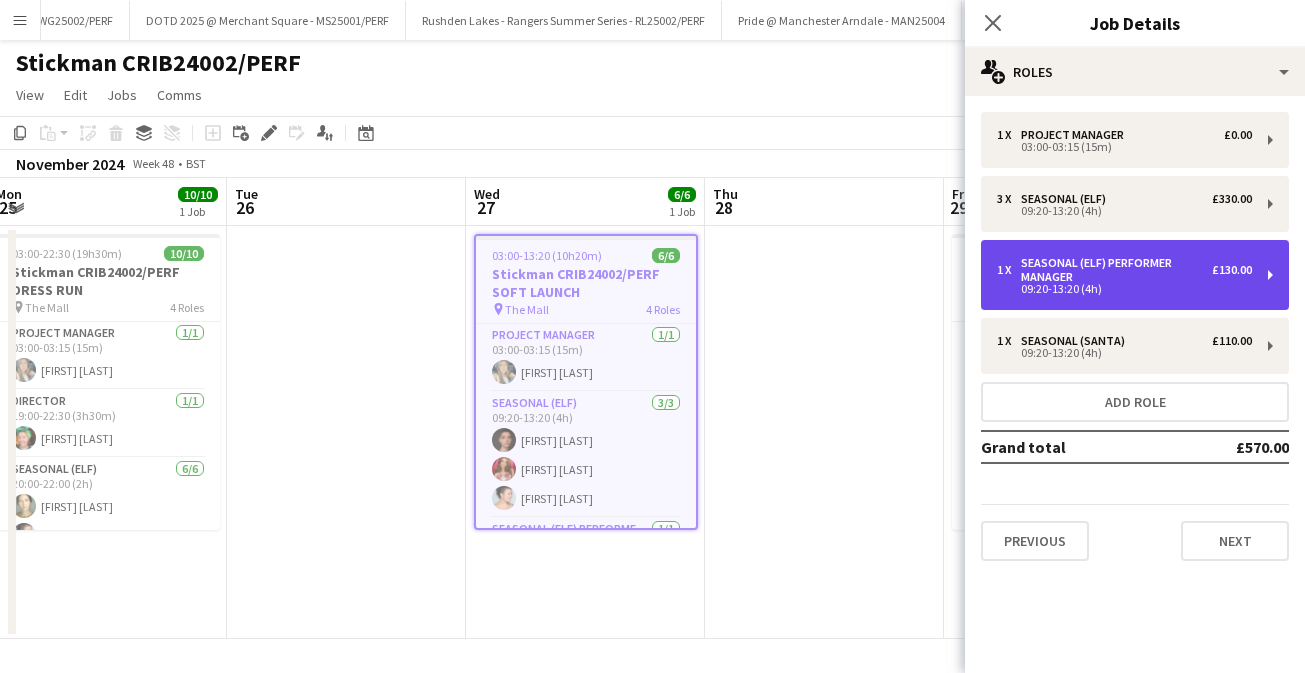 click on "Seasonal (Elf) Performer Manager" at bounding box center [1116, 270] 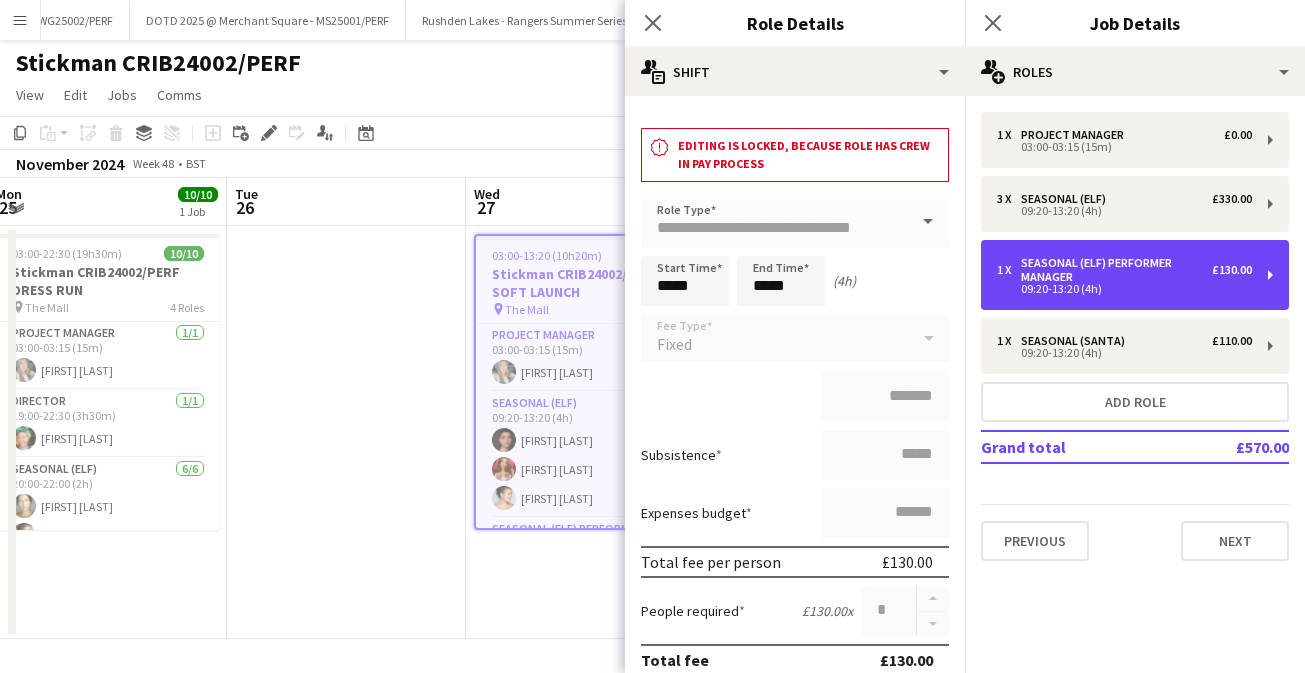 scroll, scrollTop: 19, scrollLeft: 0, axis: vertical 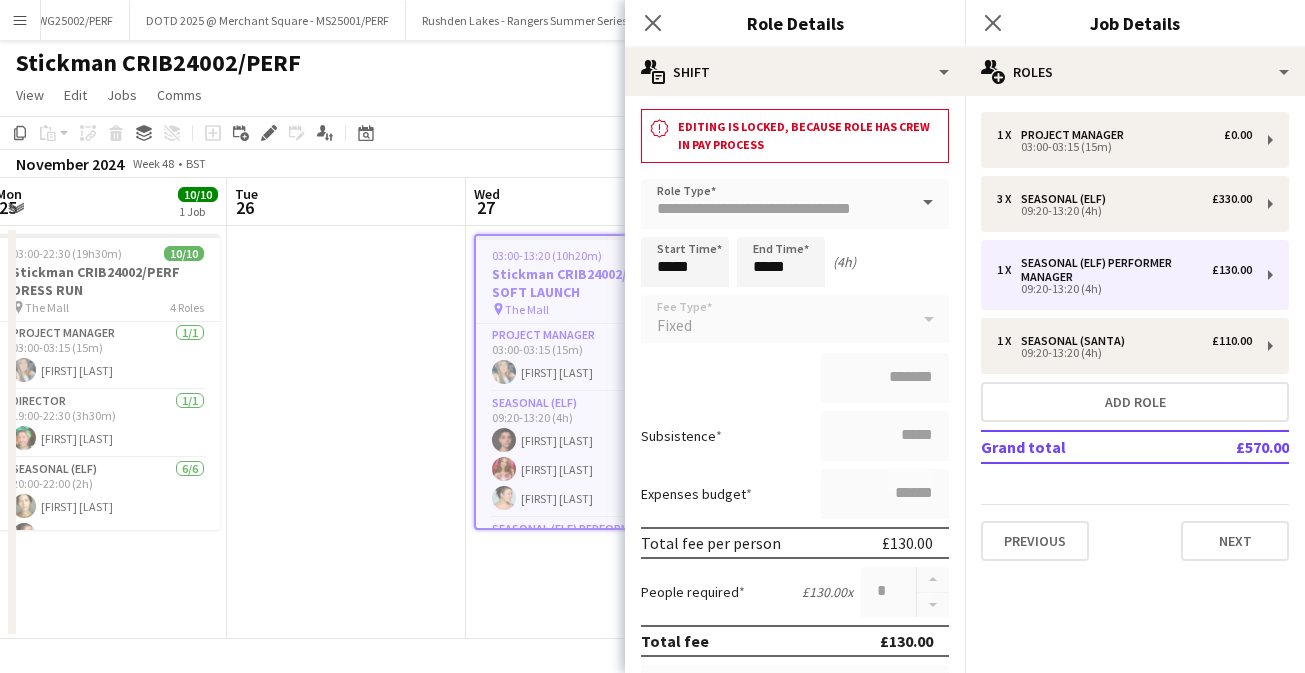 click on "03:00-13:20 (10h20m)    6/6   Stickman CRIB24002/PERF SOFT LAUNCH
pin
The Mall   4 Roles   Project Manager   1/1   03:00-03:15 (15m)
[FIRST] [LAST]  Seasonal (Elf)   3/3   09:20-13:20 (4h)
[FIRST] [LAST] [FIRST] [LAST] [FIRST] [LAST]  Seasonal (Elf) Performer Manager   1/1   09:20-13:20 (4h)
[FIRST] [LAST]  Seasonal (Santa)    1/1   09:20-13:20 (4h)
[FIRST] [LAST]" at bounding box center (585, 432) 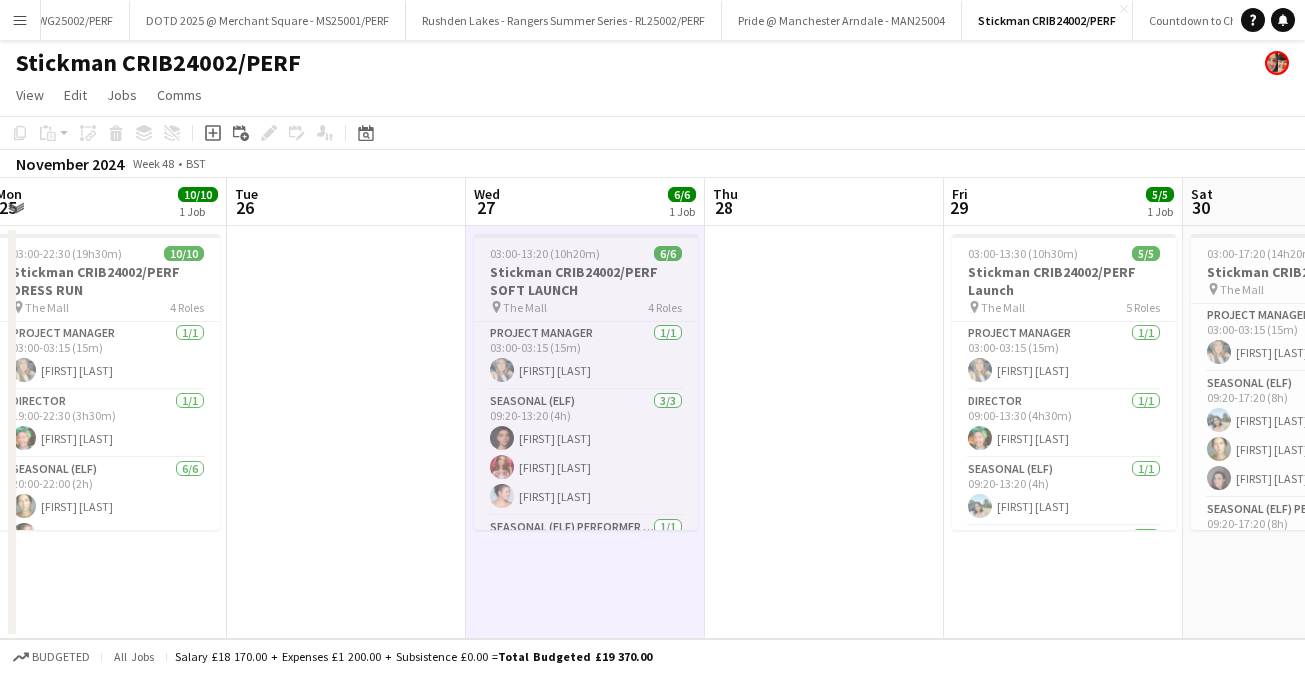 click on "Stickman CRIB24002/PERF SOFT LAUNCH" at bounding box center (586, 281) 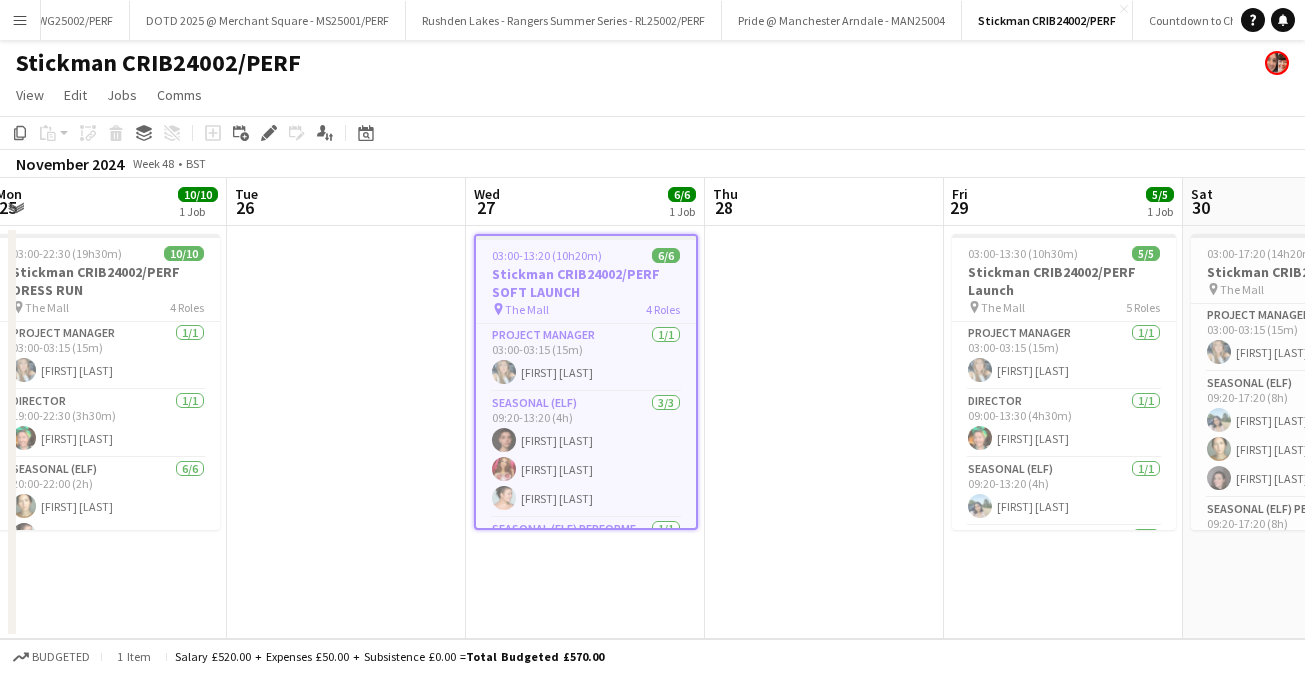 click on "Stickman CRIB24002/PERF SOFT LAUNCH" at bounding box center (586, 283) 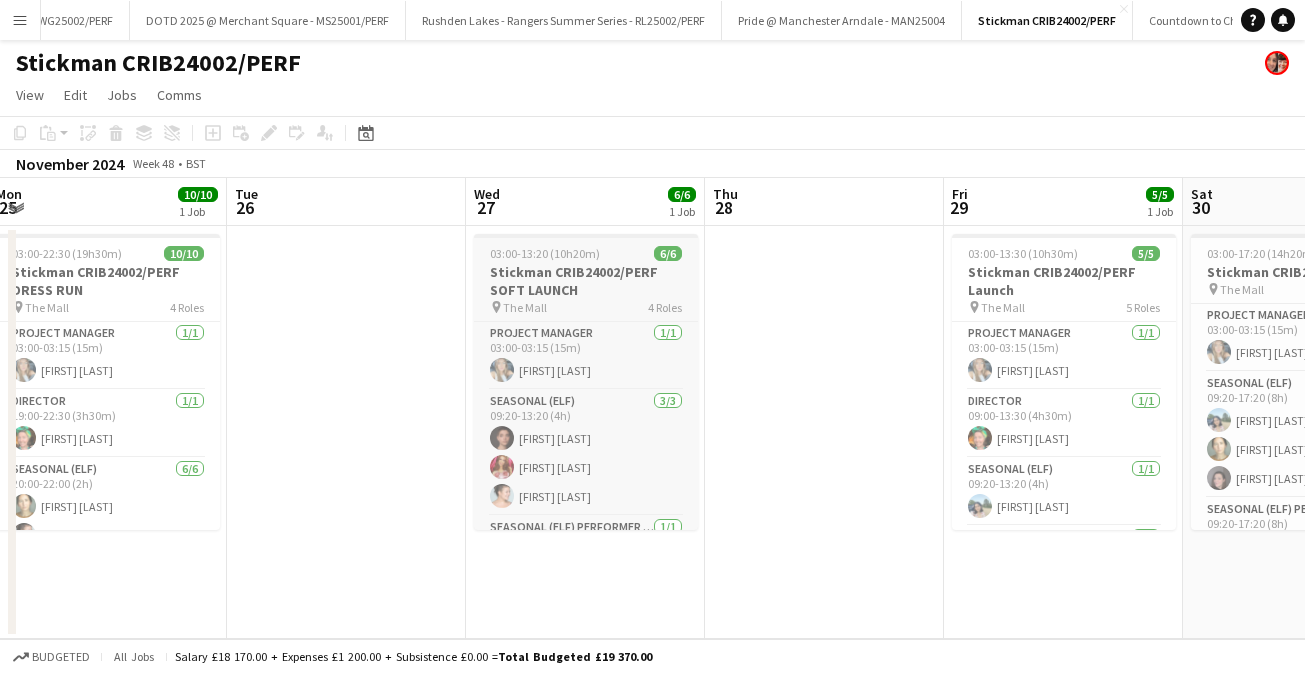click on "Stickman CRIB24002/PERF SOFT LAUNCH" at bounding box center [586, 281] 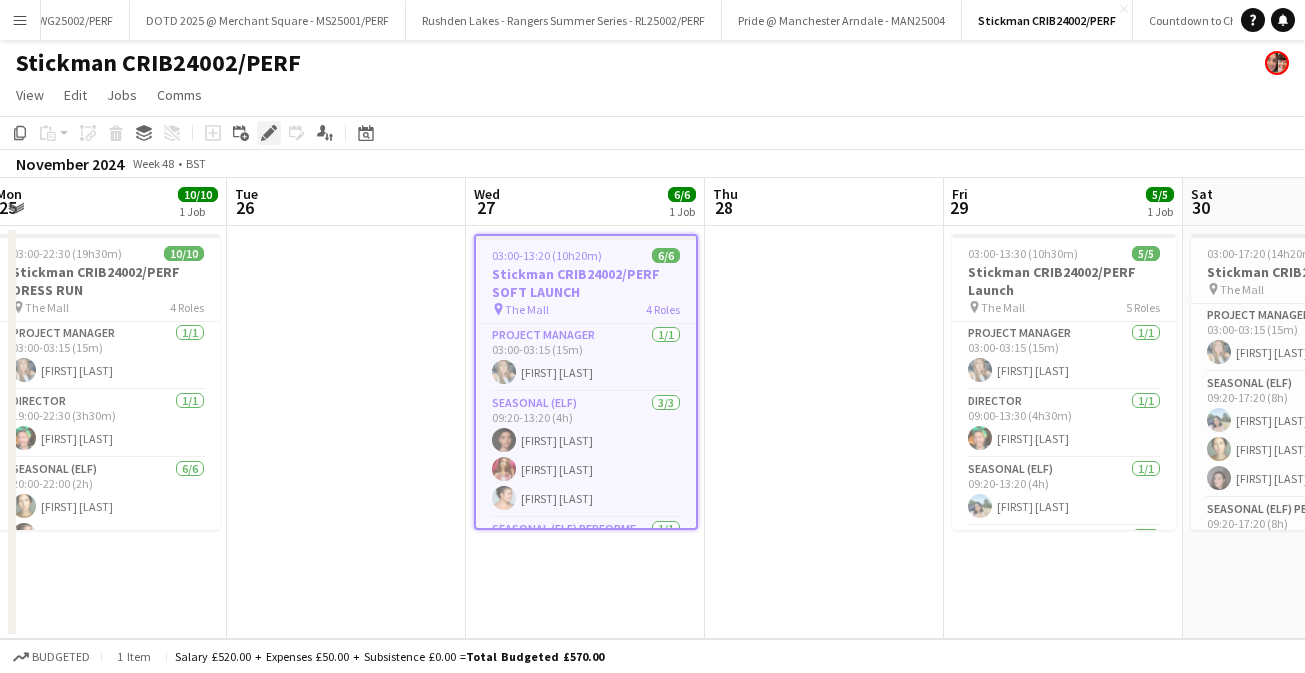 click on "Edit" at bounding box center (269, 133) 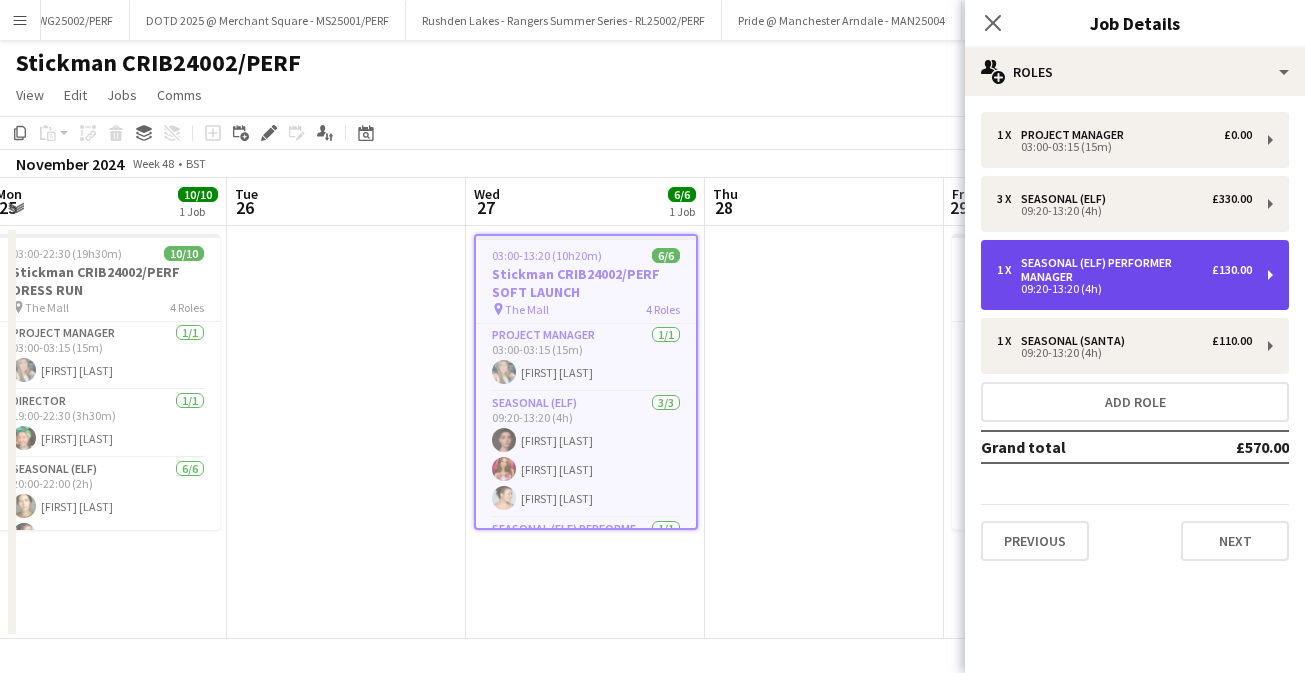 click on "Seasonal (Elf) Performer Manager" at bounding box center (1116, 270) 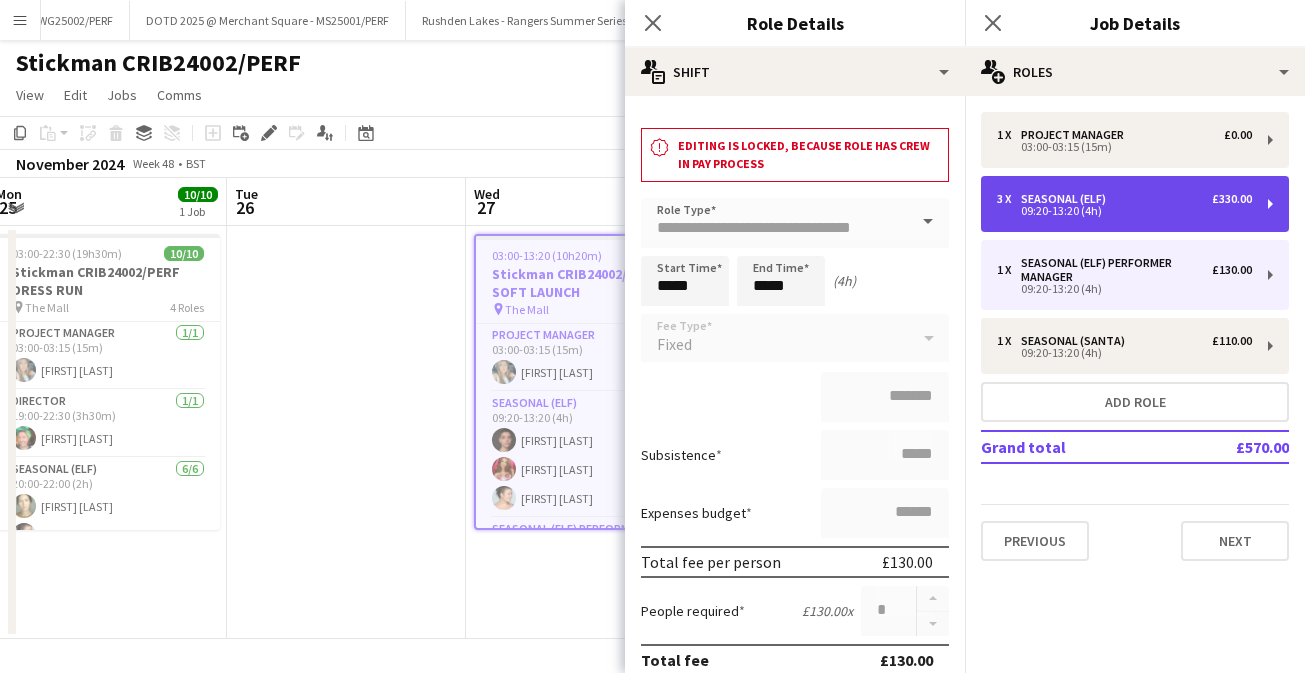 click on "3 x   Seasonal (Elf)   £330.00" at bounding box center [1124, 199] 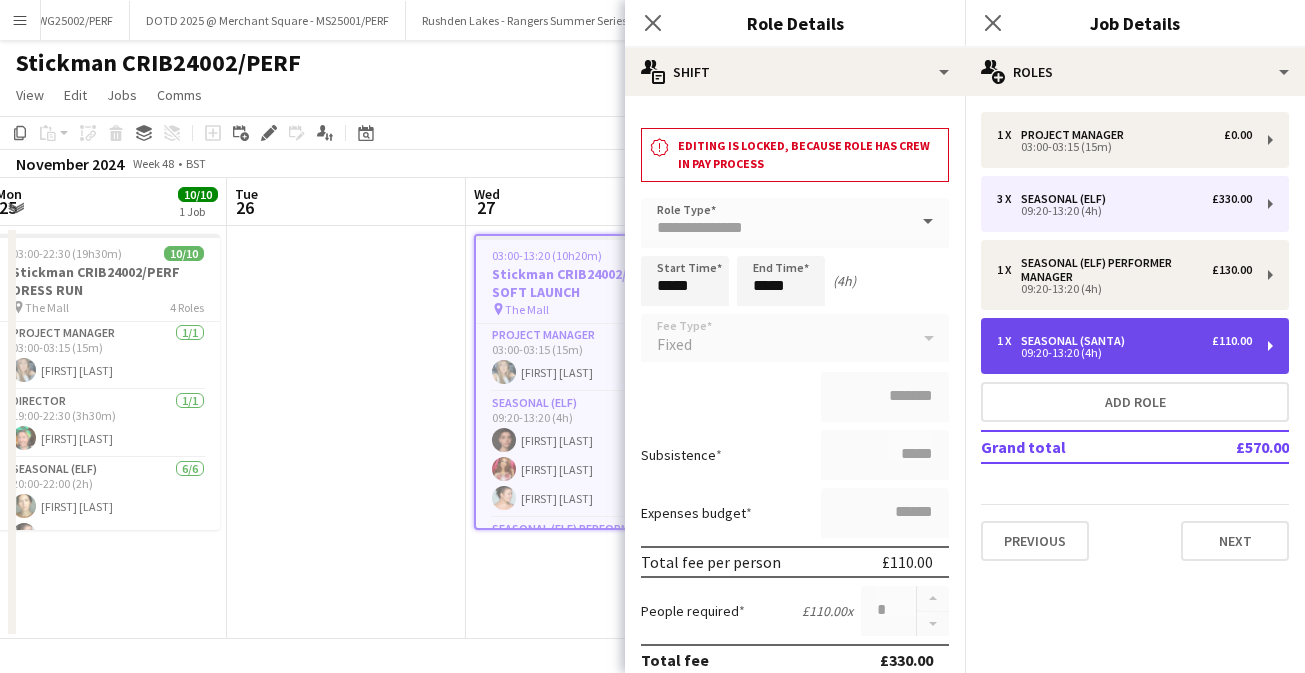 click on "1 x   Seasonal (Santa)    £110.00   09:20-13:20 (4h)" at bounding box center (1135, 346) 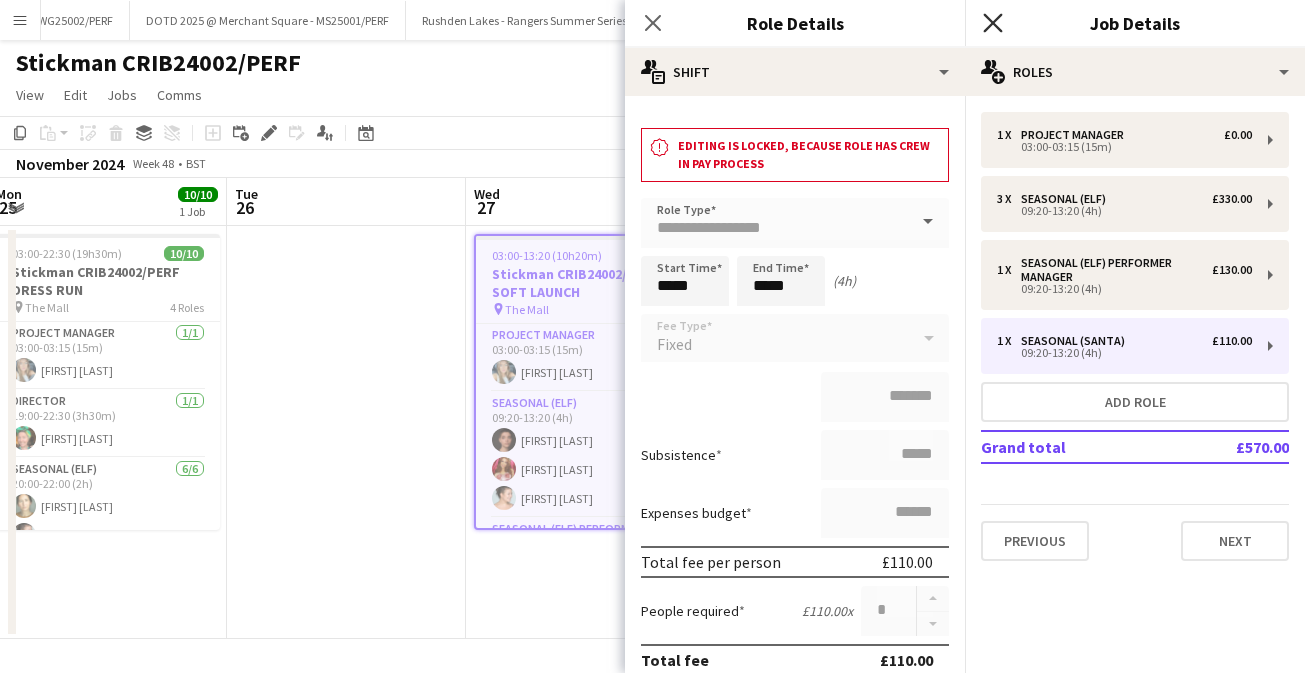 click 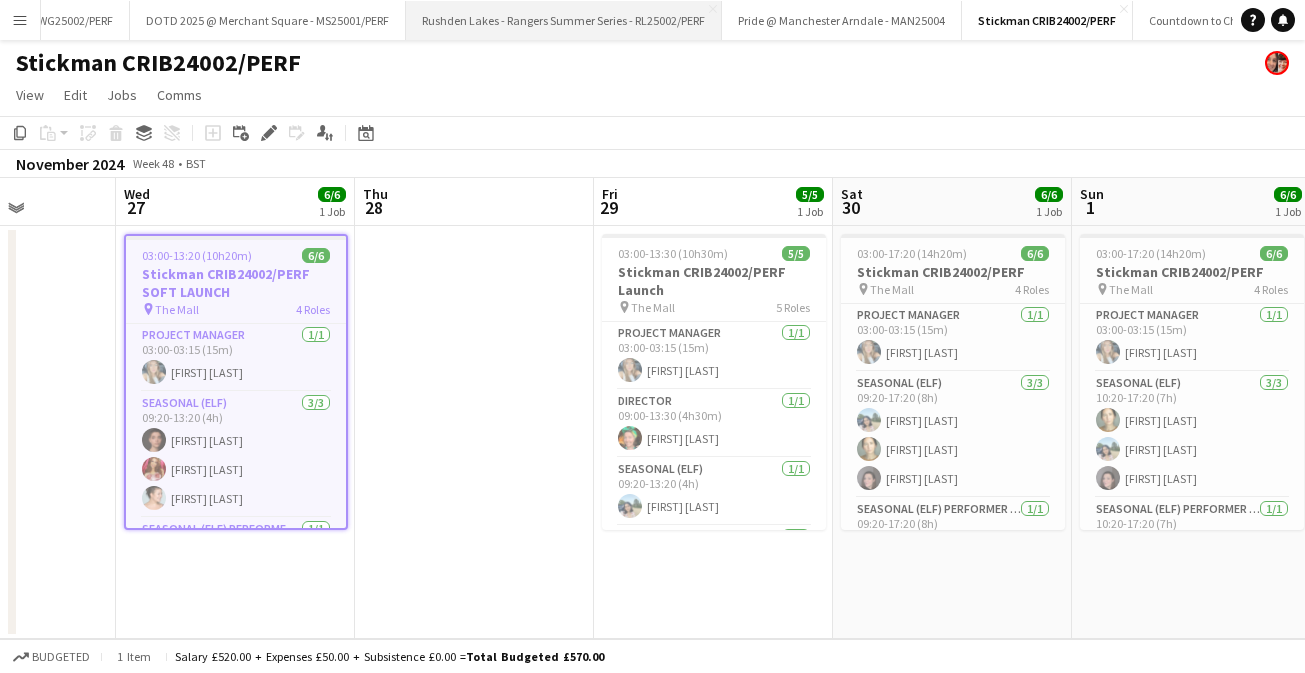 scroll, scrollTop: 0, scrollLeft: 867, axis: horizontal 